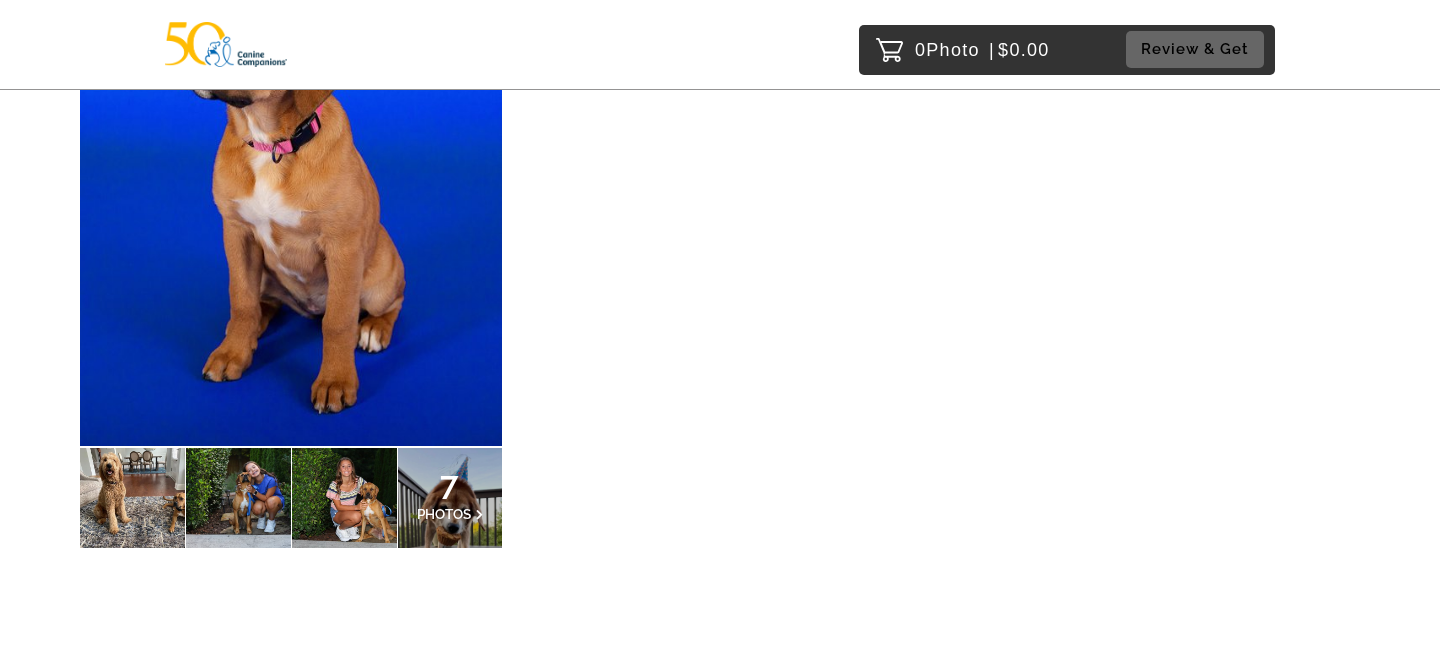 scroll, scrollTop: 0, scrollLeft: 0, axis: both 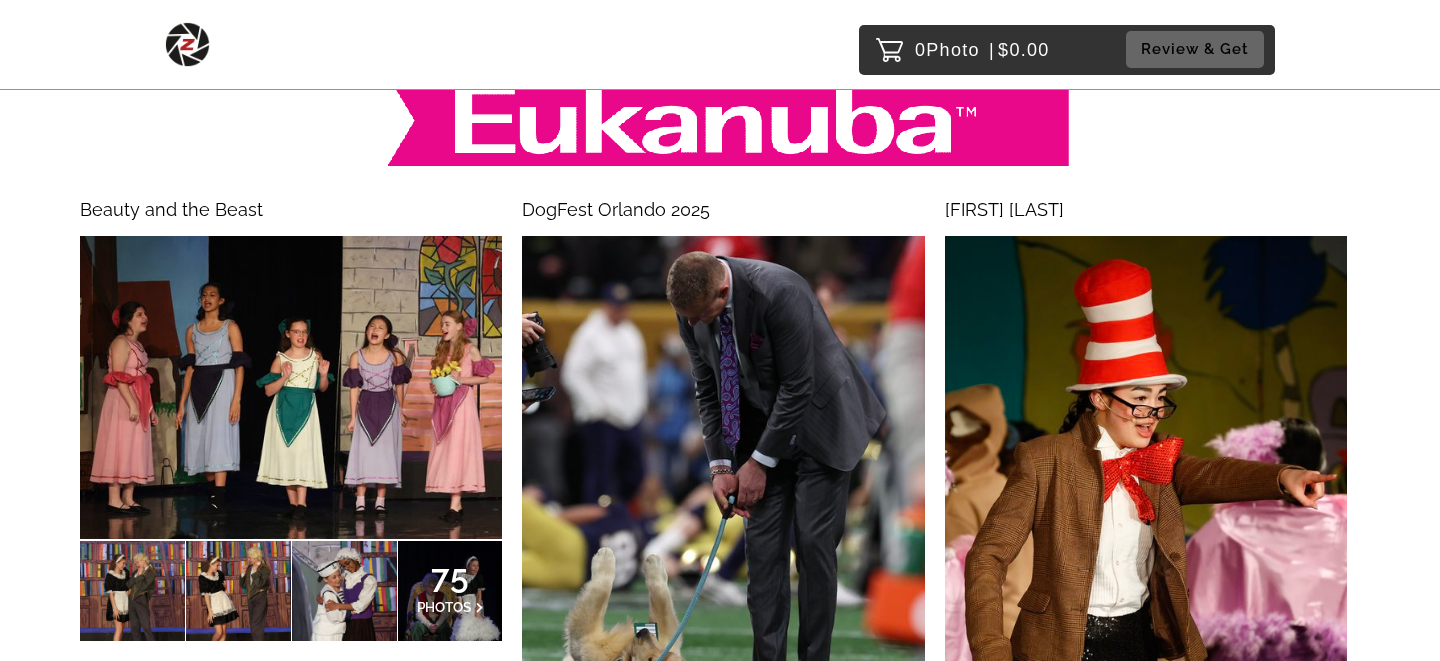 click at bounding box center [291, 387] 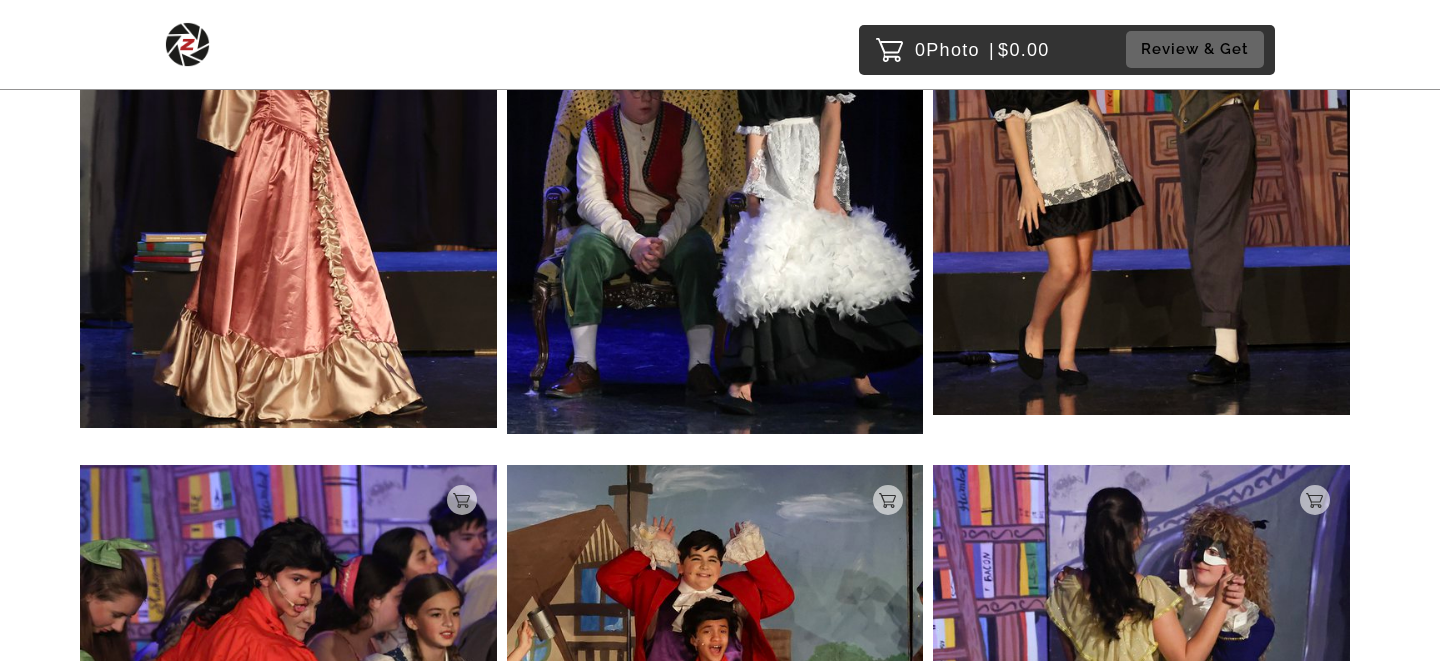 scroll, scrollTop: 1081, scrollLeft: 0, axis: vertical 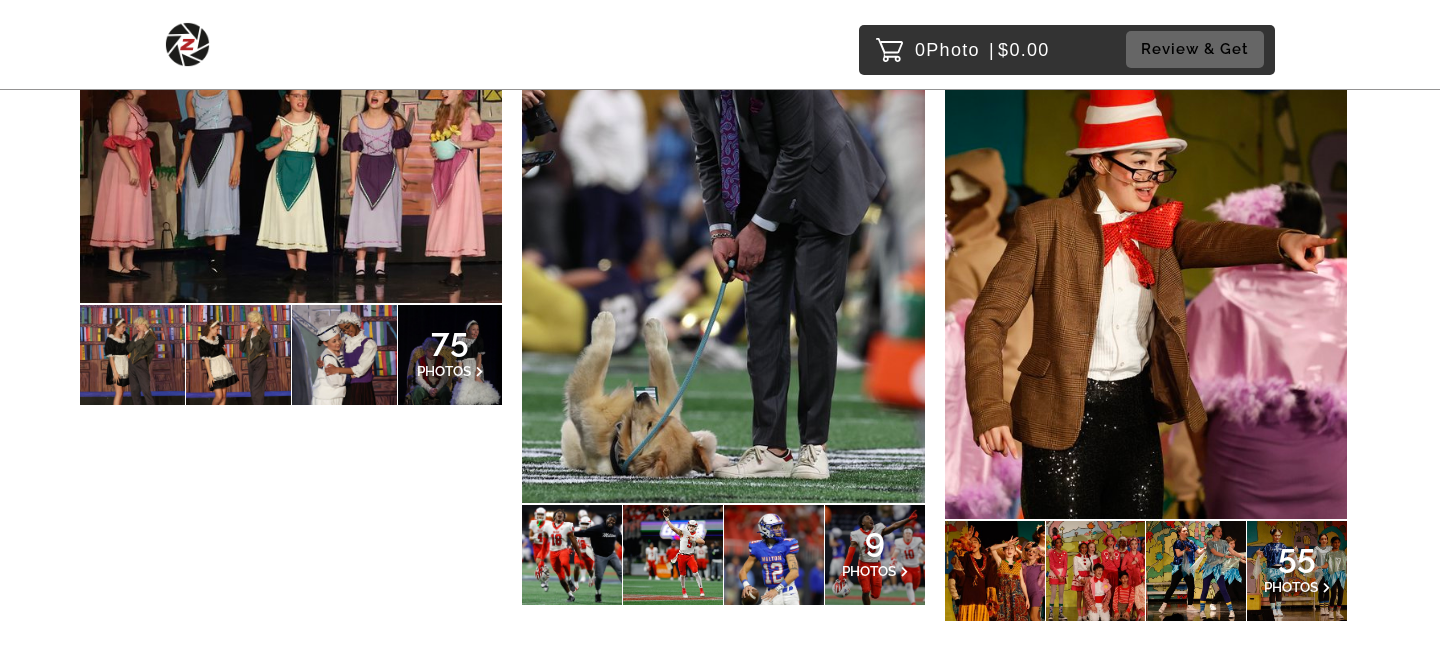 click at bounding box center [1146, 259] 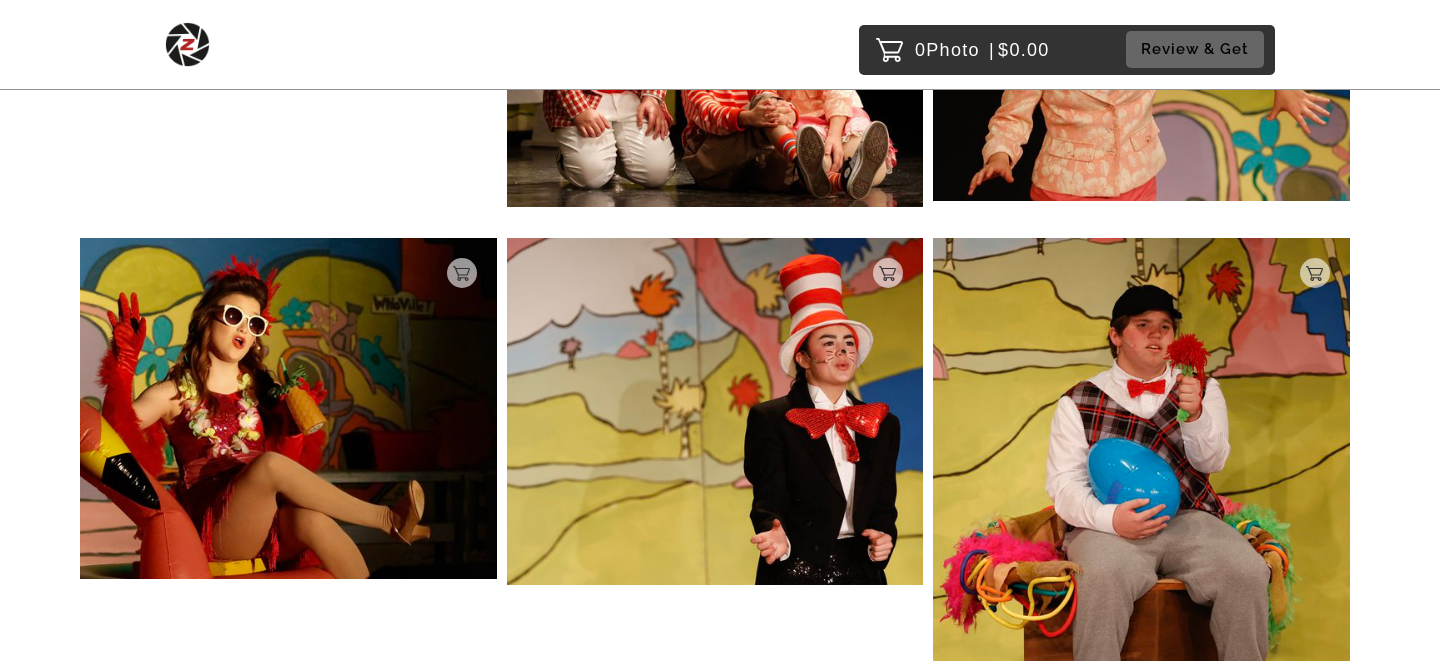 scroll, scrollTop: 3896, scrollLeft: 0, axis: vertical 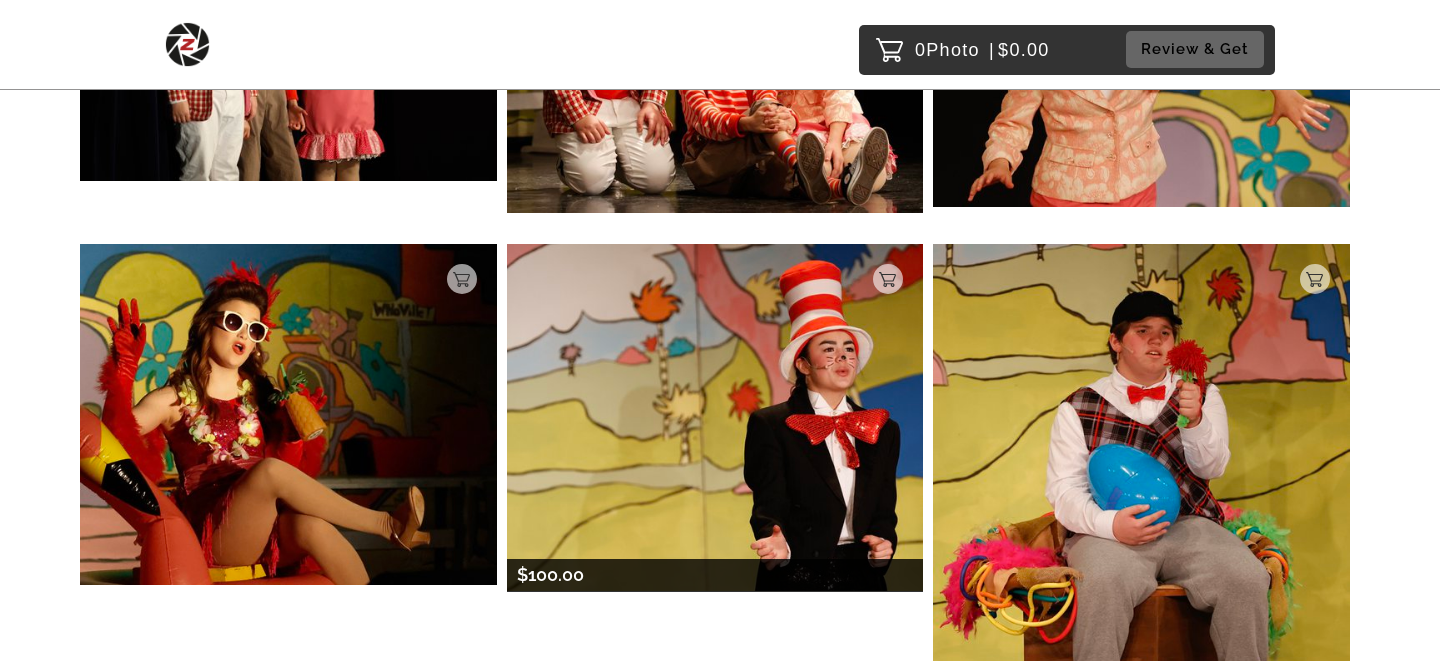 click at bounding box center [715, 417] 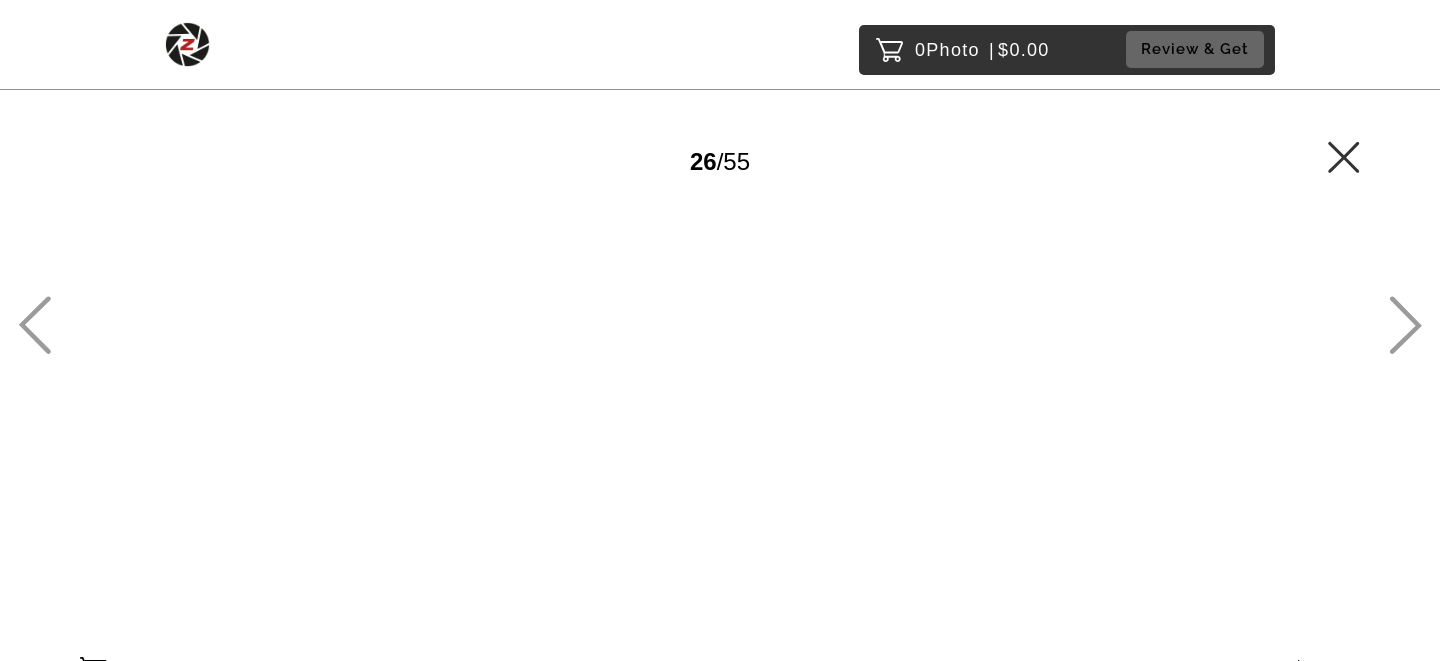 scroll, scrollTop: 0, scrollLeft: 0, axis: both 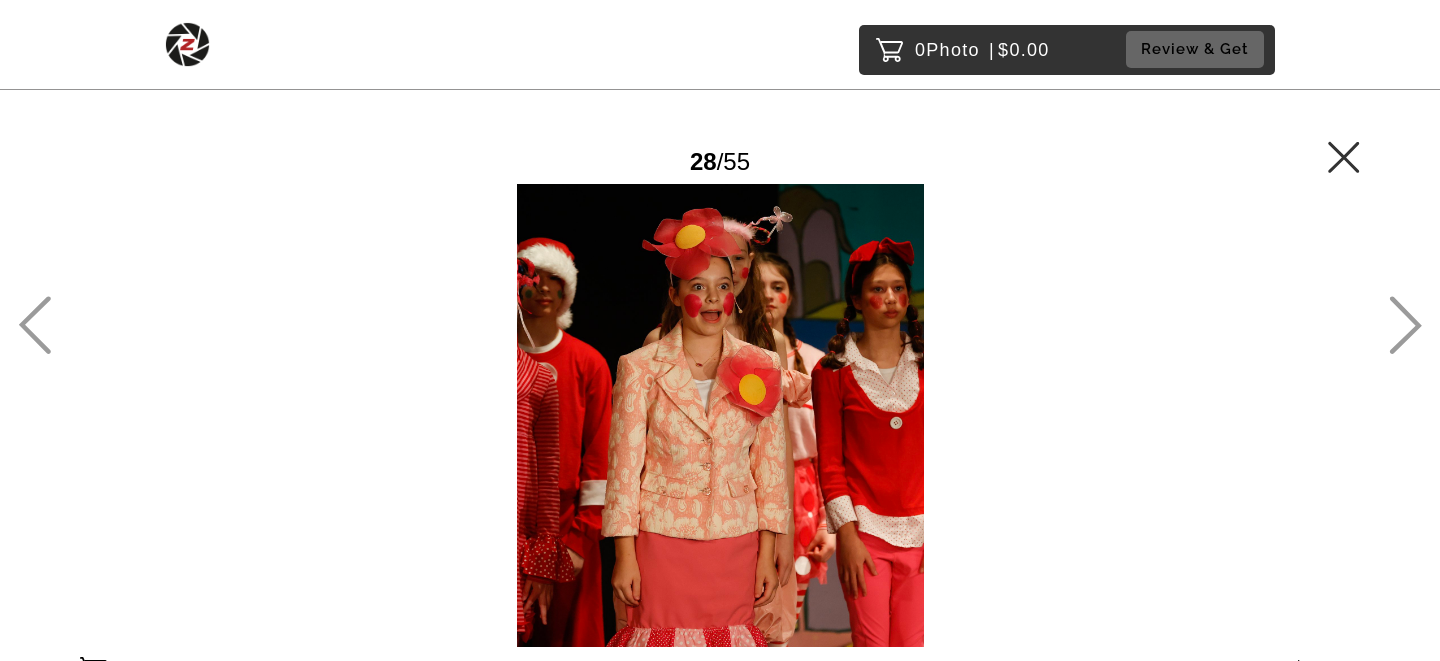 click 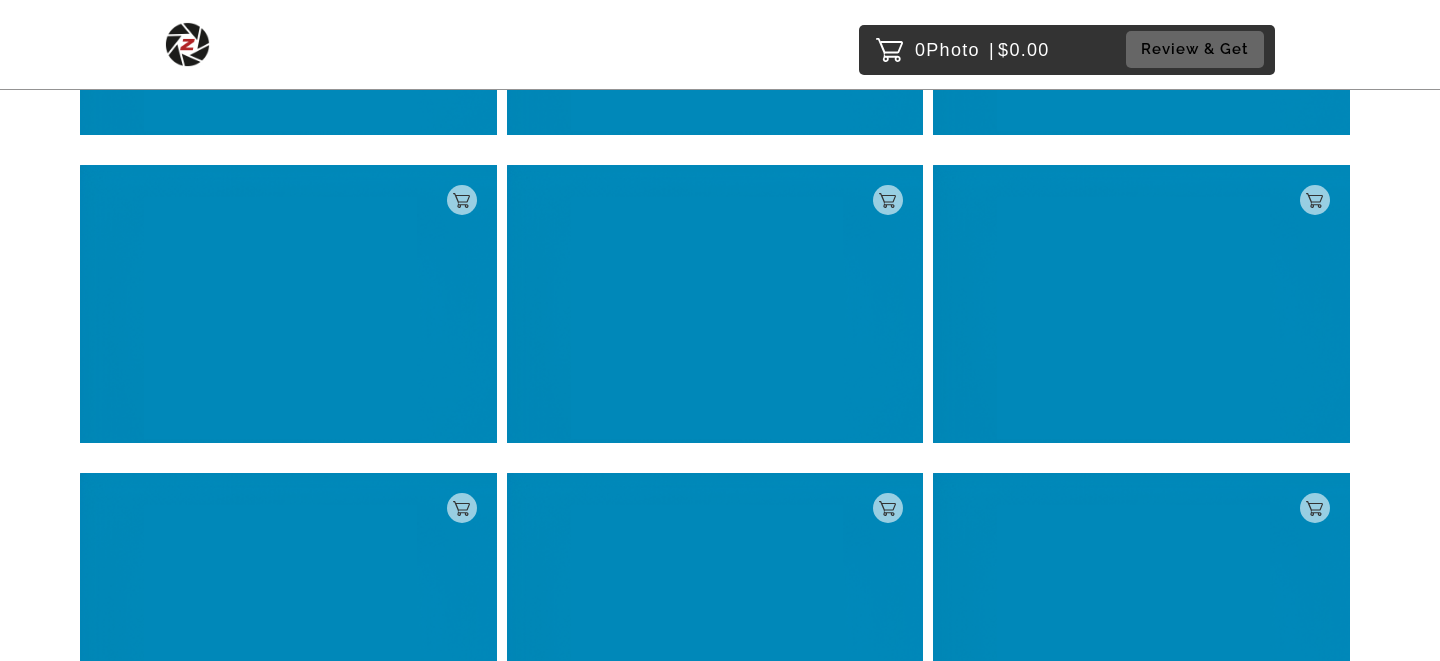 scroll, scrollTop: 924, scrollLeft: 0, axis: vertical 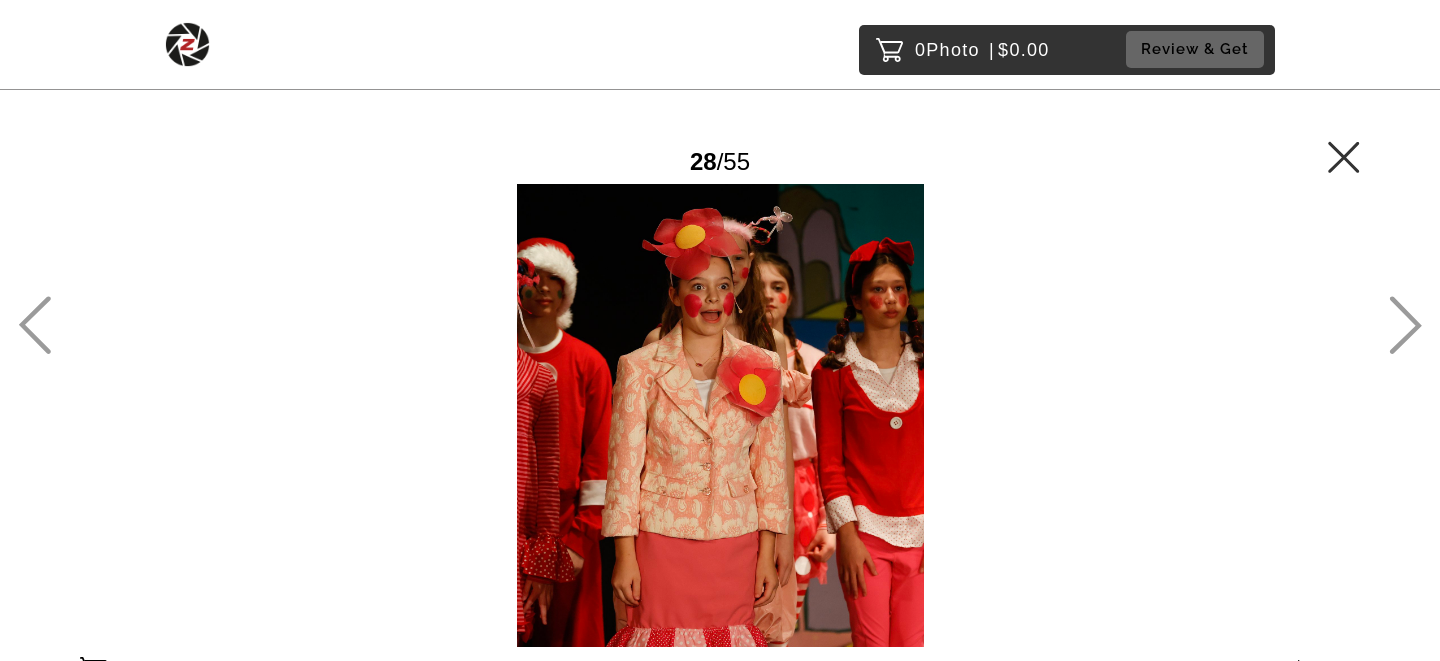 click 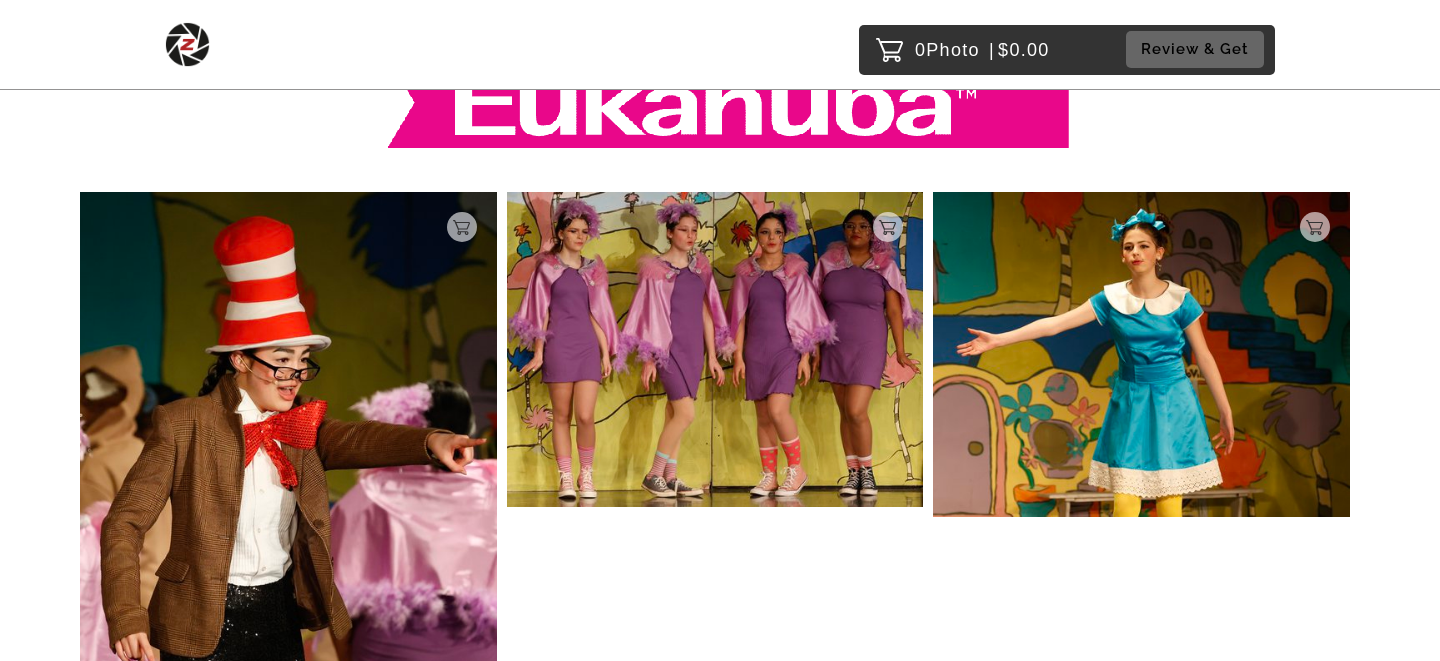 scroll, scrollTop: 0, scrollLeft: 0, axis: both 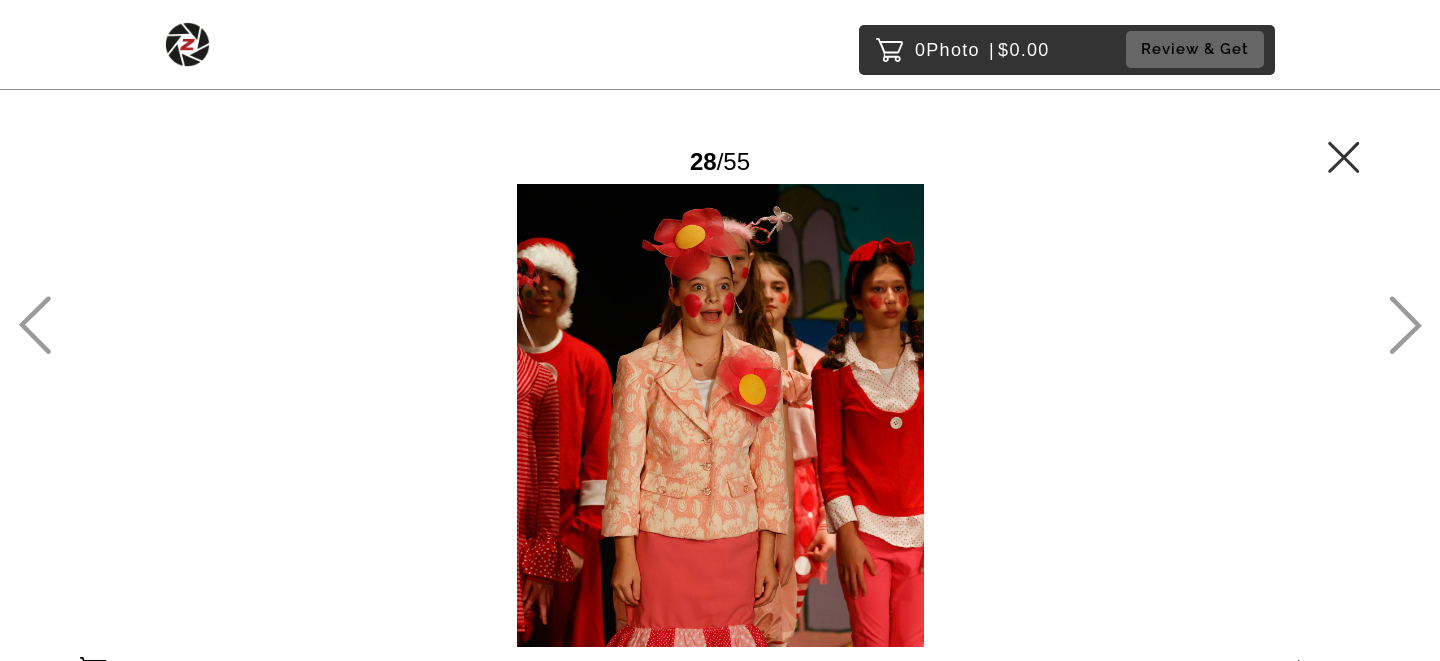 click 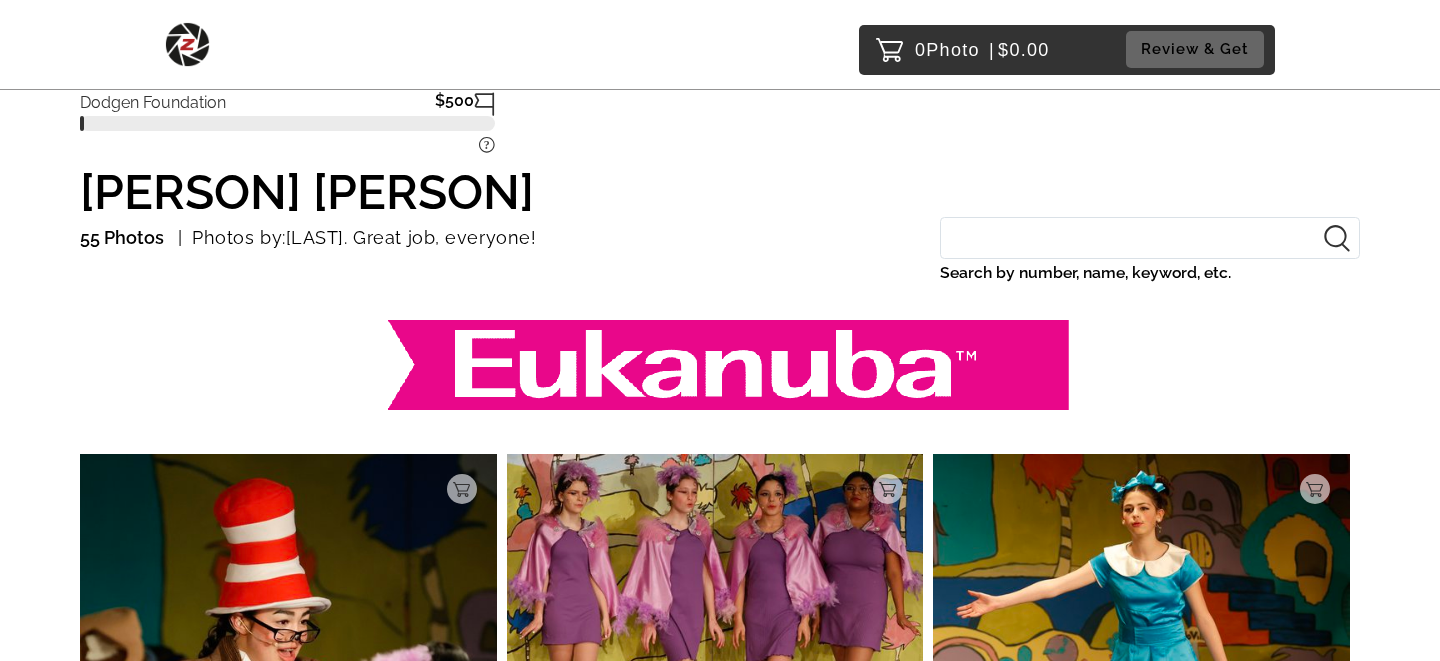 scroll, scrollTop: 0, scrollLeft: 0, axis: both 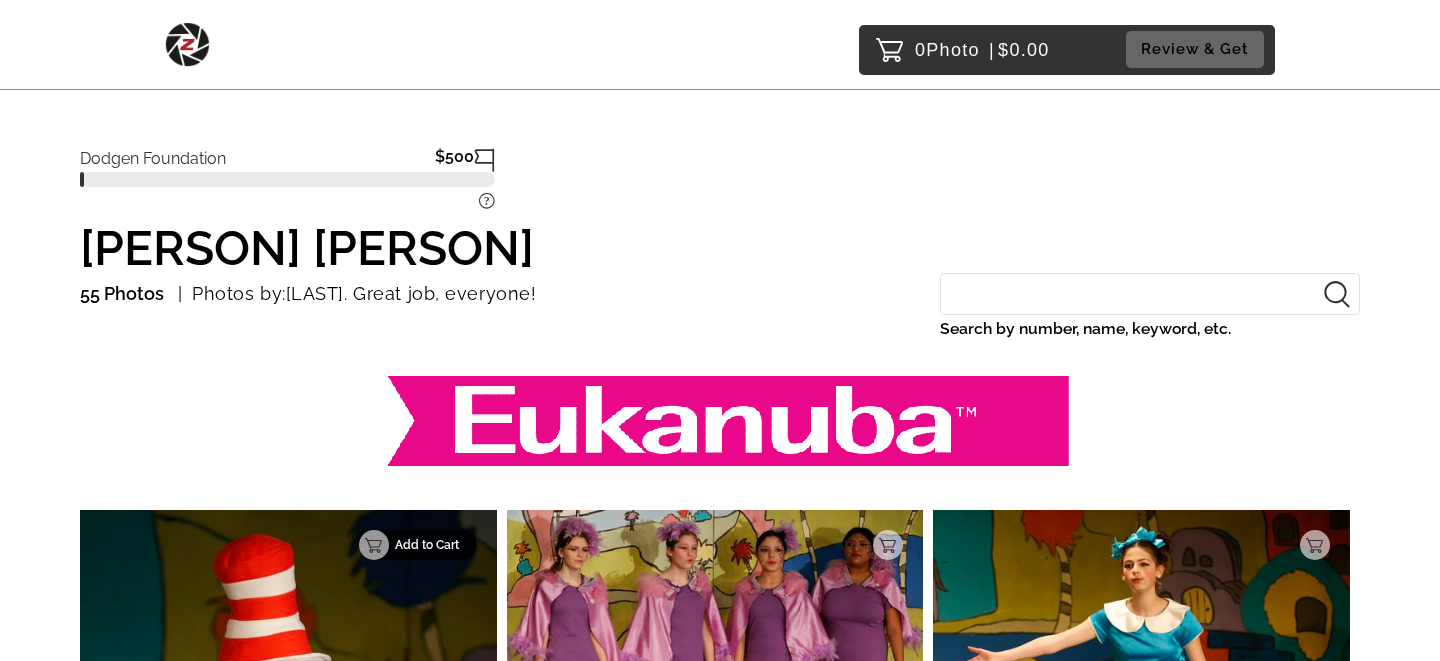 click on "Add to Cart" at bounding box center (430, 545) 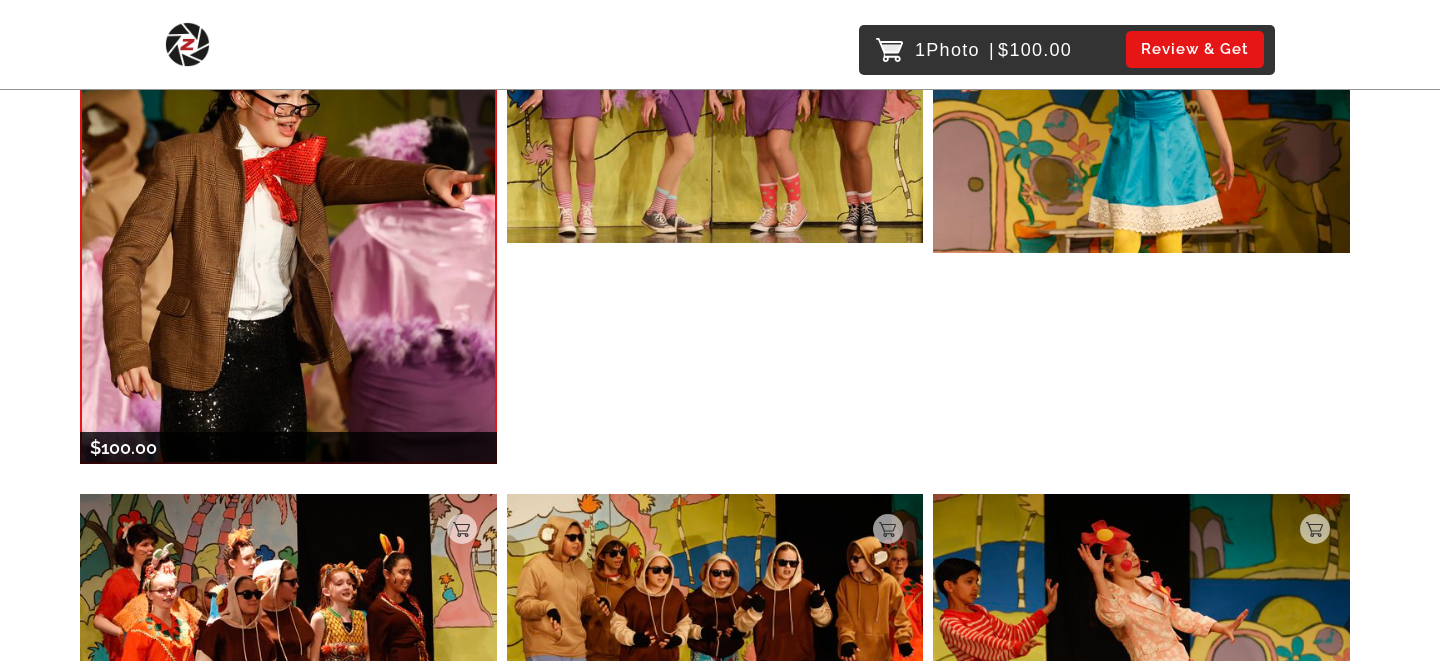 scroll, scrollTop: 0, scrollLeft: 0, axis: both 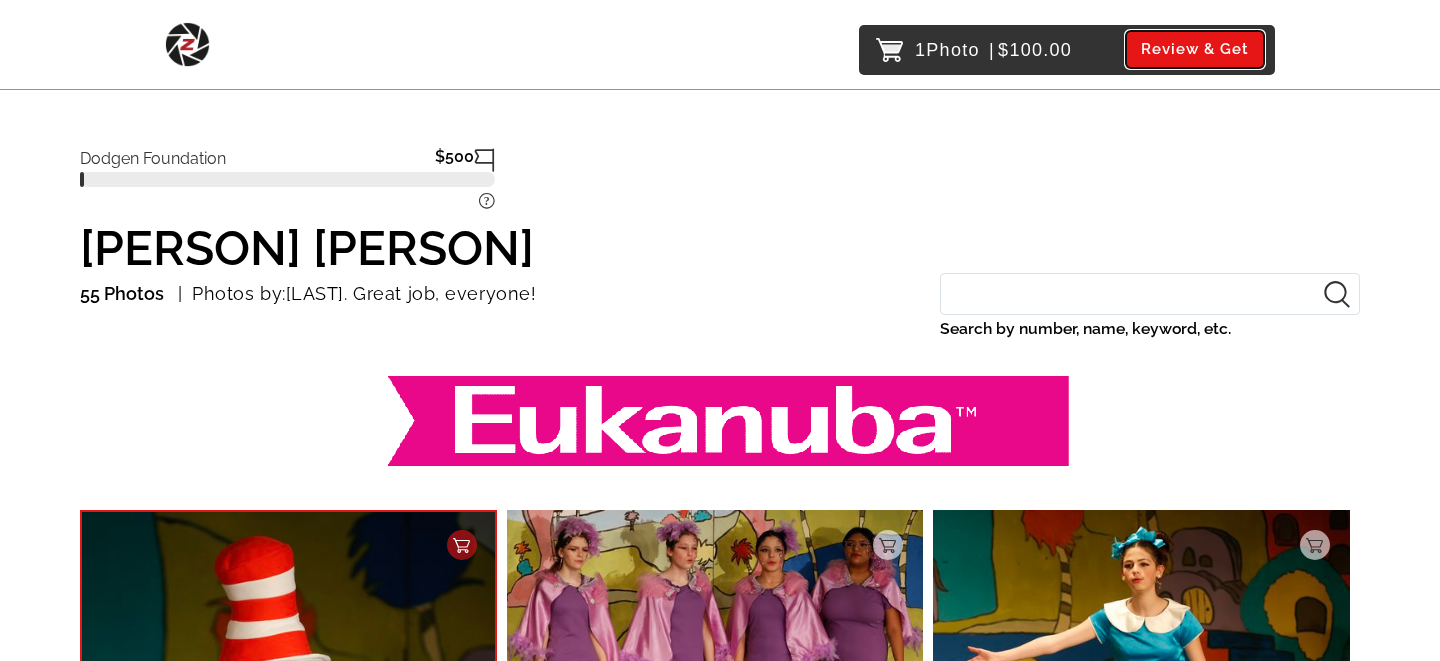 click on "Review & Get" at bounding box center [1195, 49] 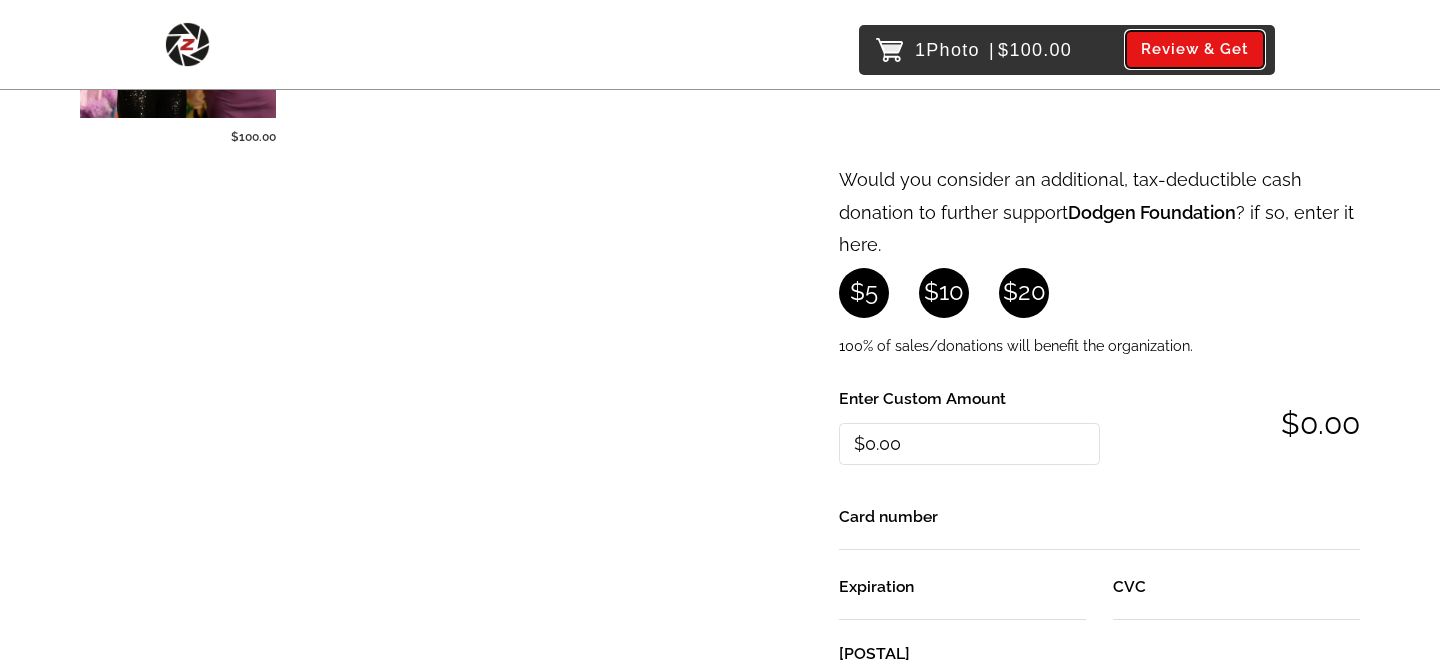 scroll, scrollTop: 0, scrollLeft: 0, axis: both 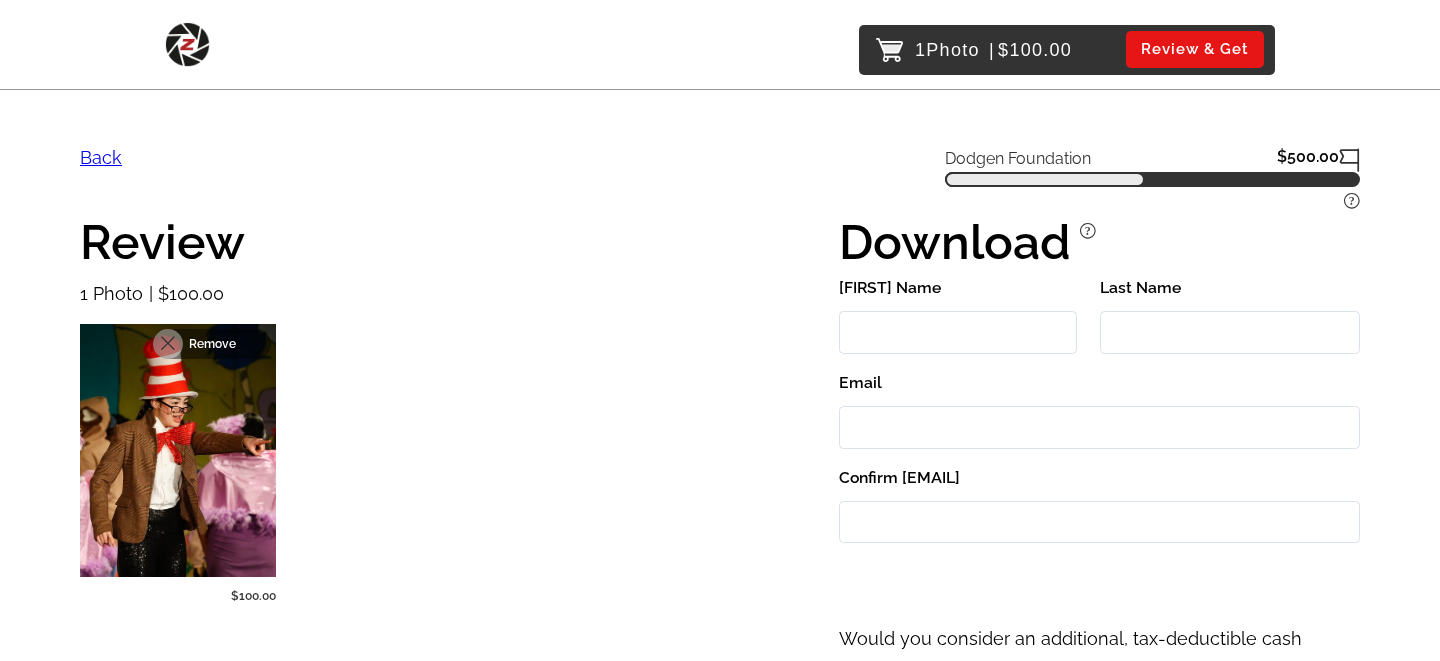 click on "Remove" at bounding box center [224, 344] 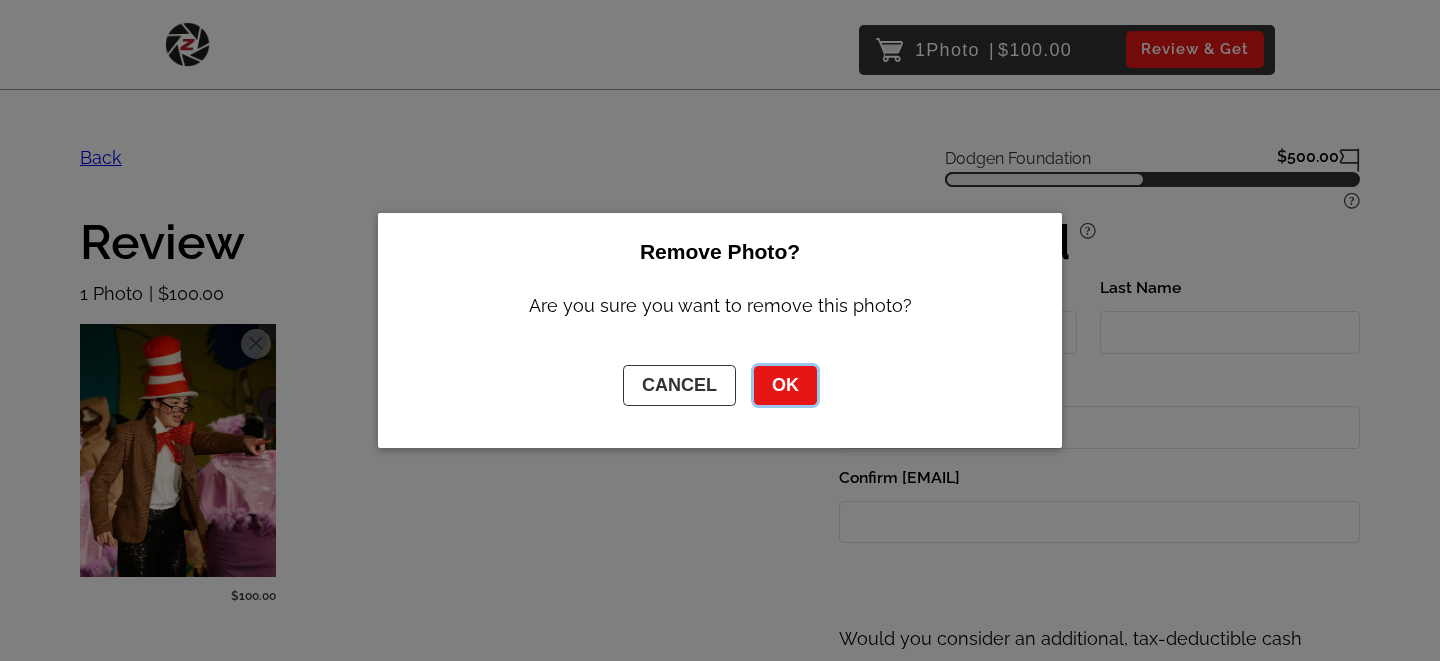 click on "OK" 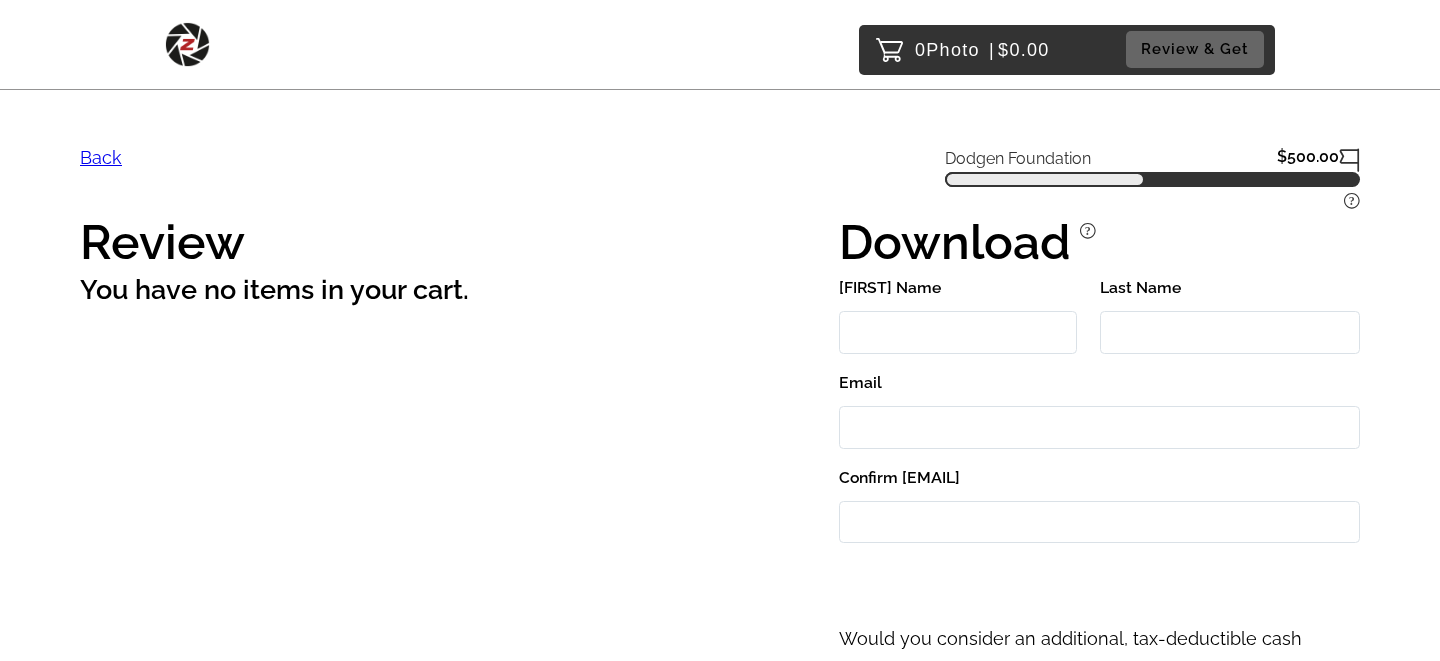 click on "Back" at bounding box center (101, 157) 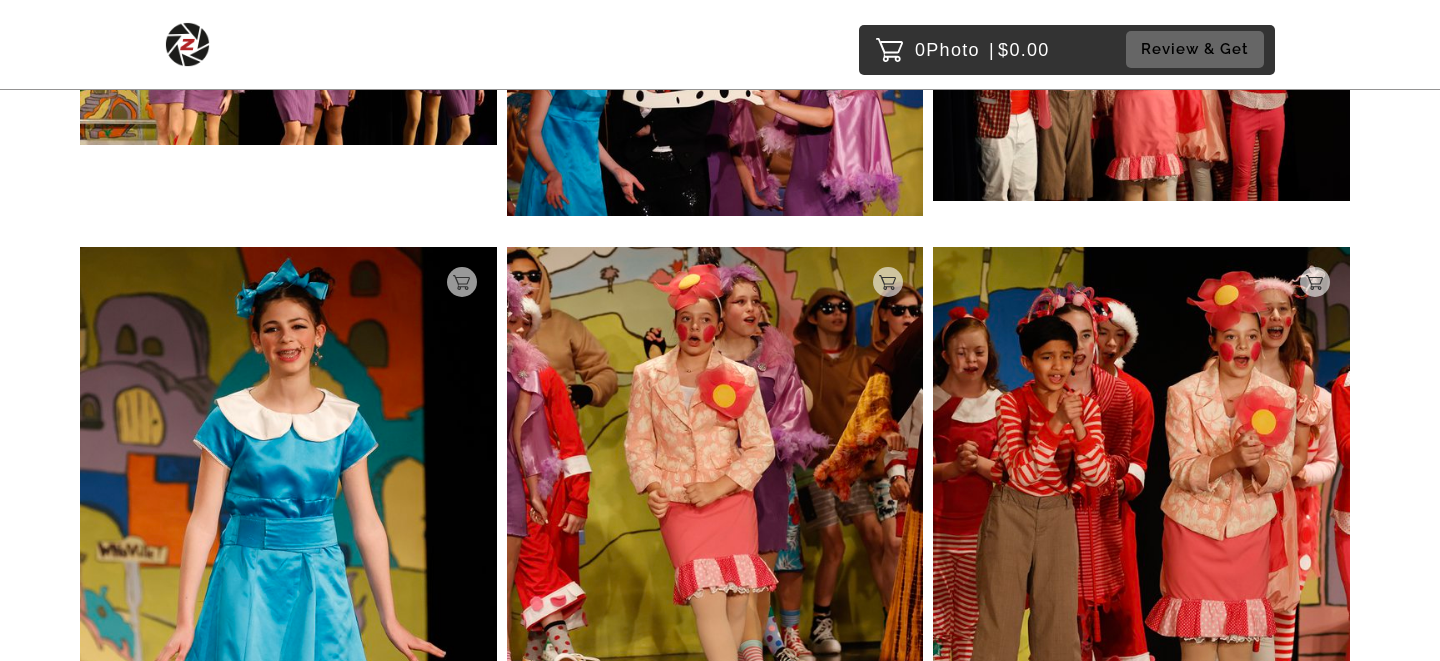 scroll, scrollTop: 1169, scrollLeft: 0, axis: vertical 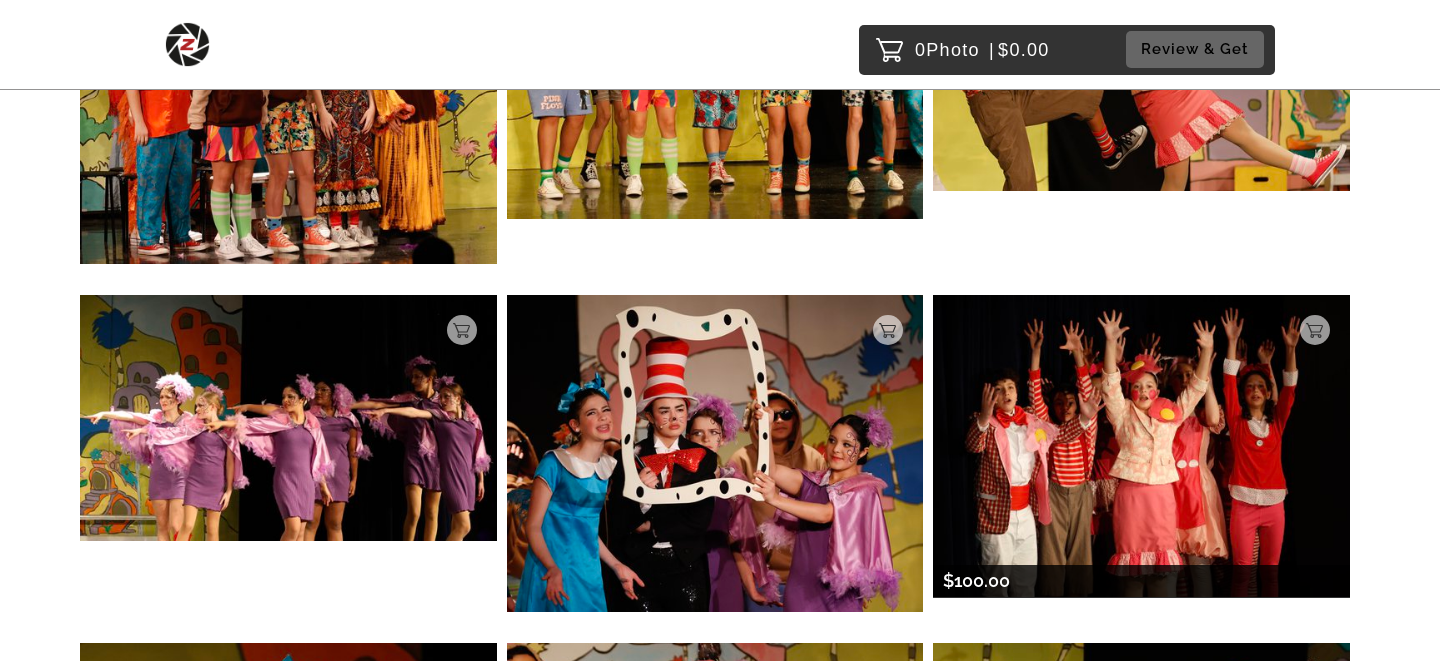click at bounding box center [1141, 446] 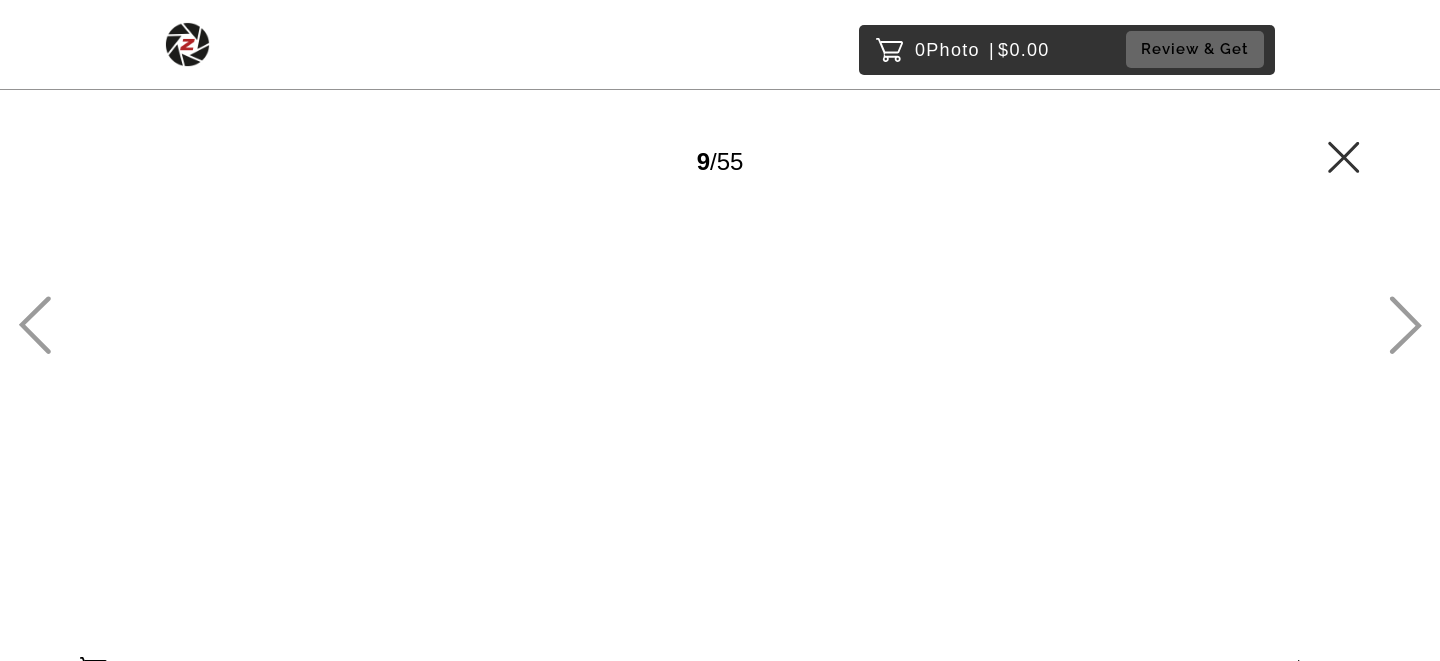 scroll, scrollTop: 0, scrollLeft: 0, axis: both 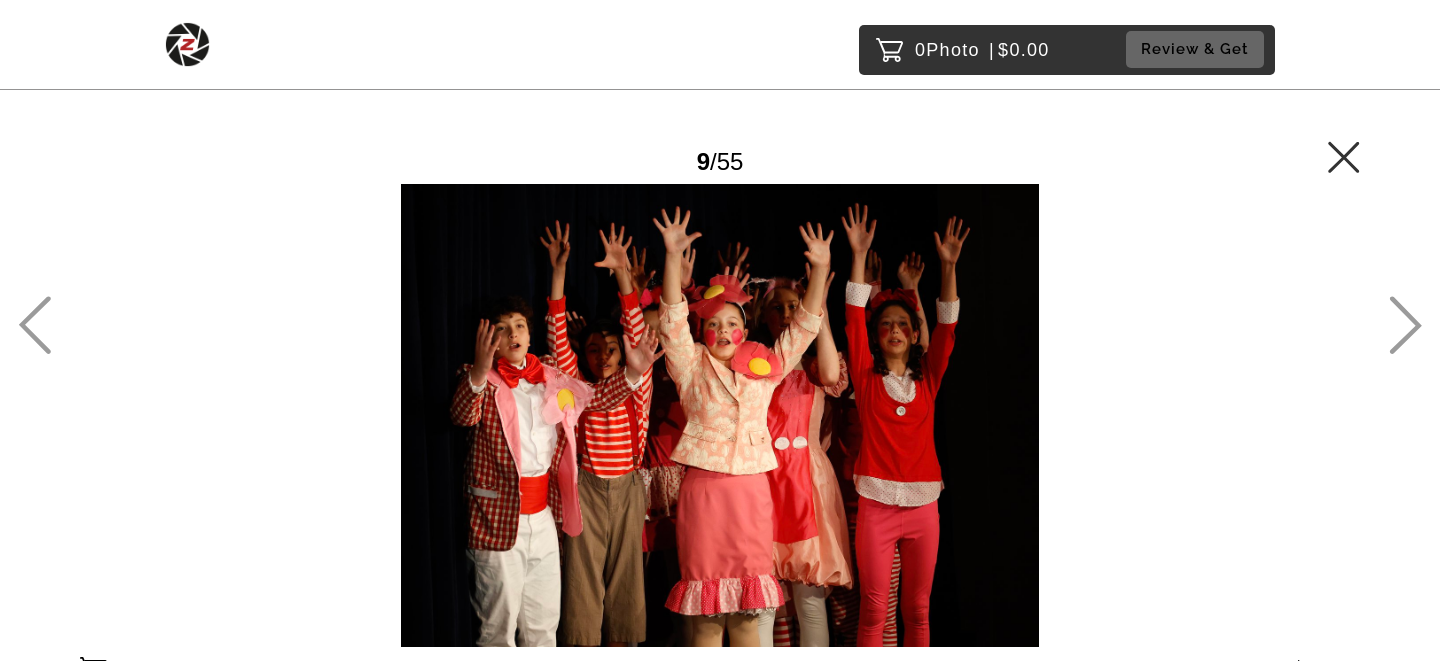 click 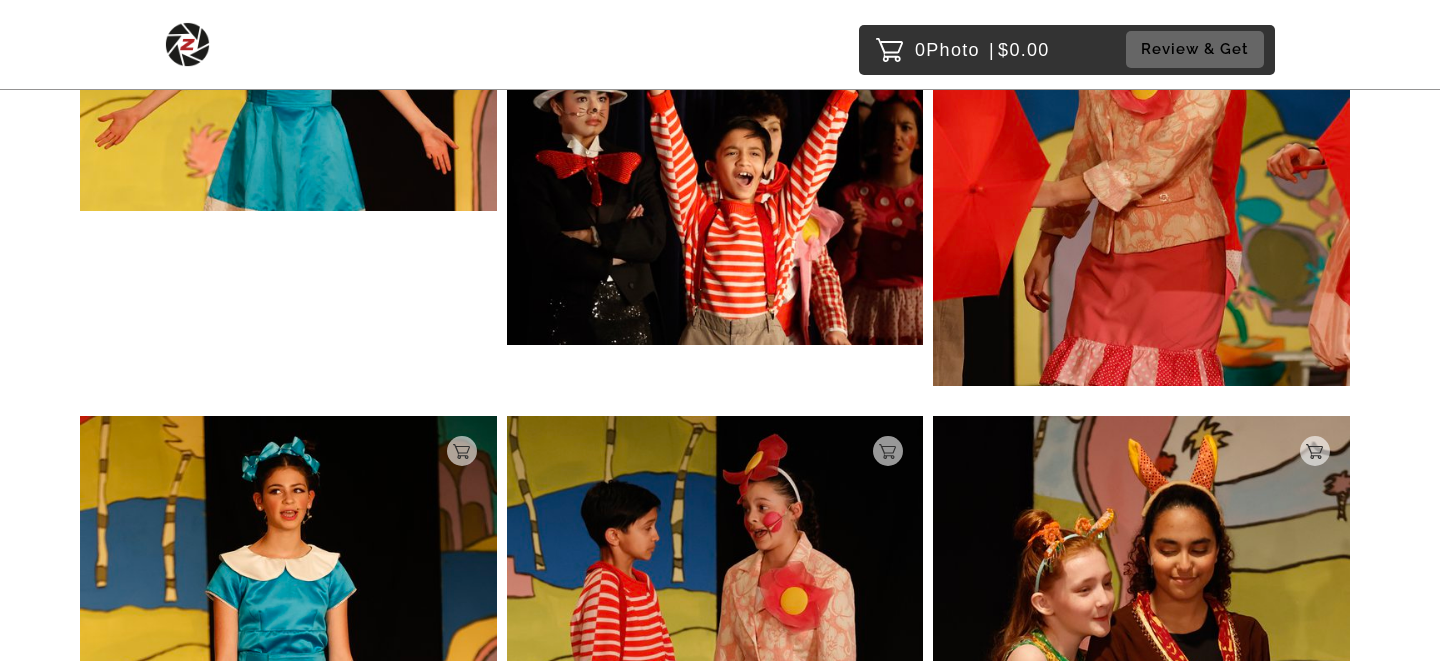 scroll, scrollTop: 7039, scrollLeft: 0, axis: vertical 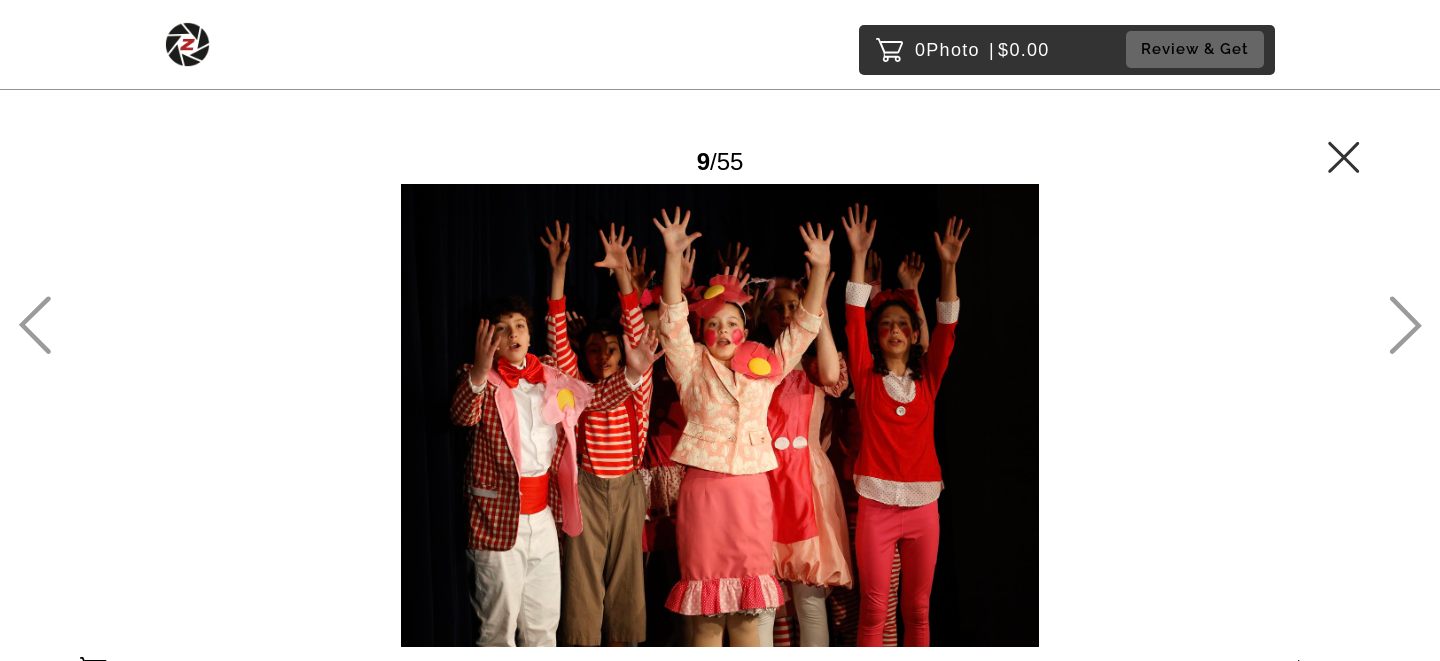 click 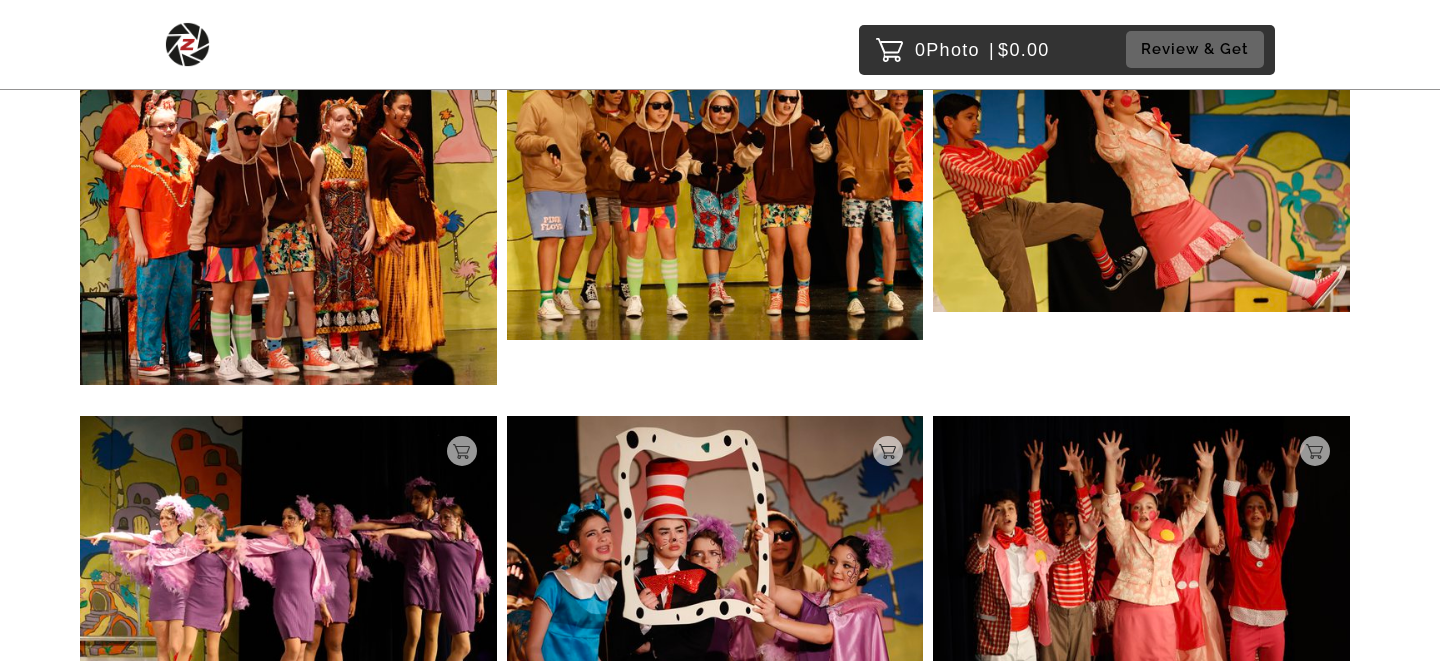 scroll, scrollTop: 0, scrollLeft: 0, axis: both 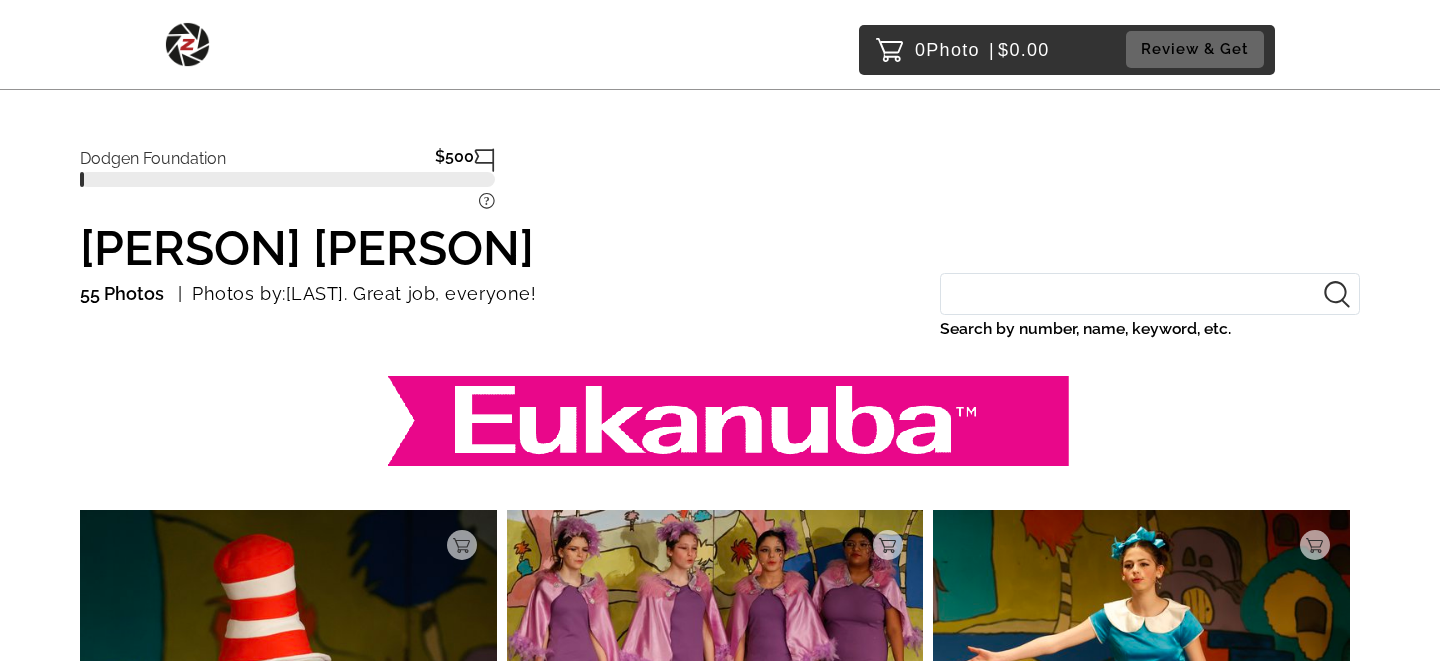 click at bounding box center [187, 44] 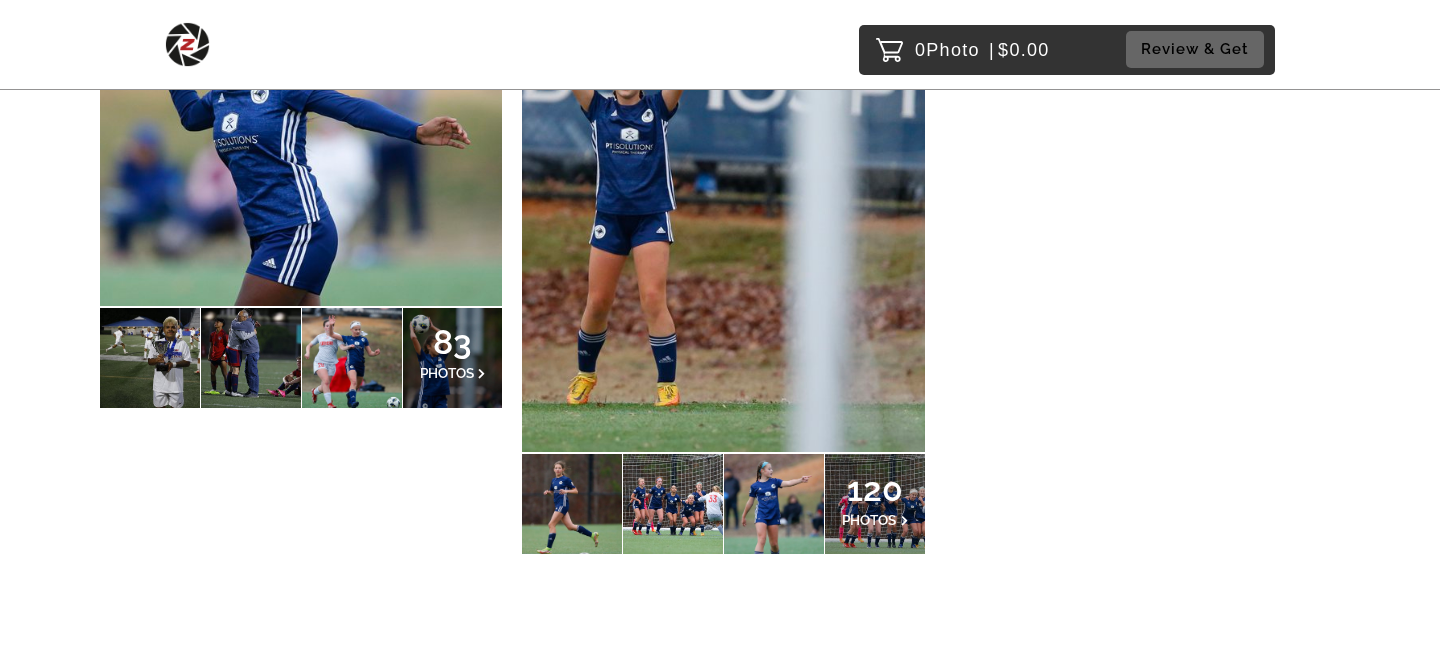 scroll, scrollTop: 1234, scrollLeft: 0, axis: vertical 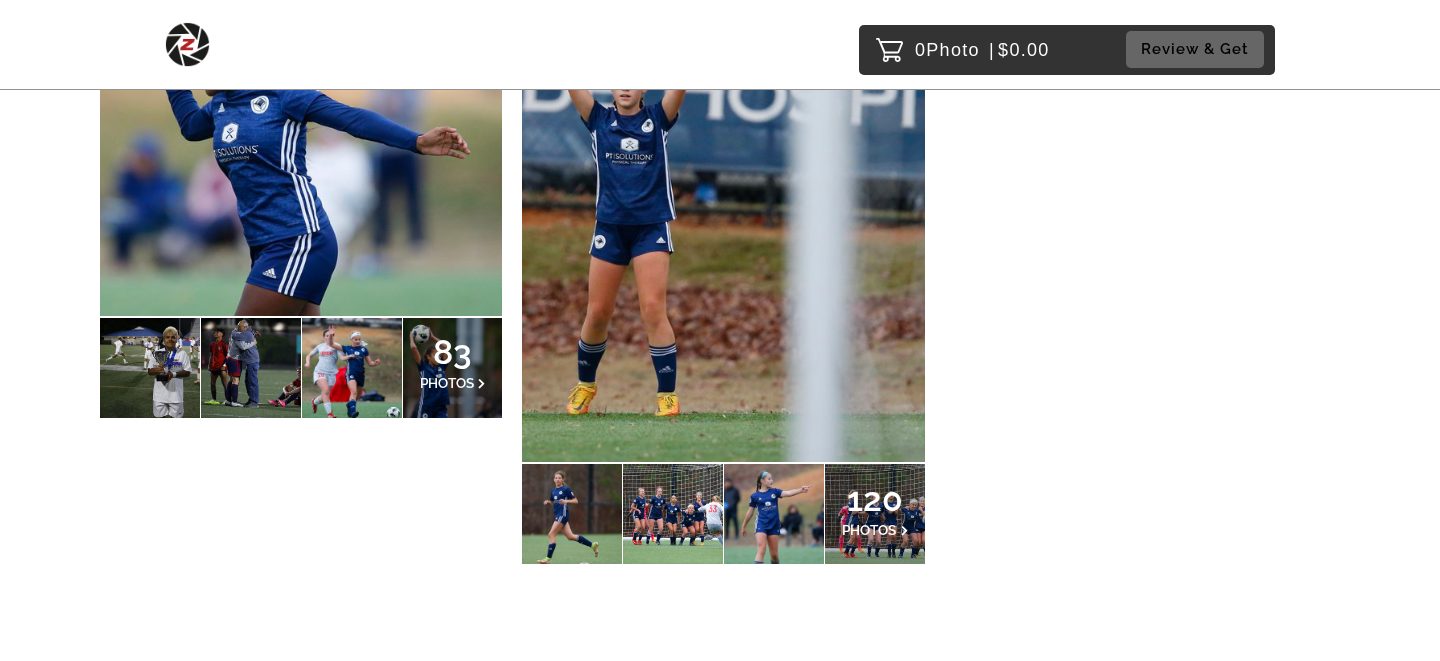 click at bounding box center [723, 217] 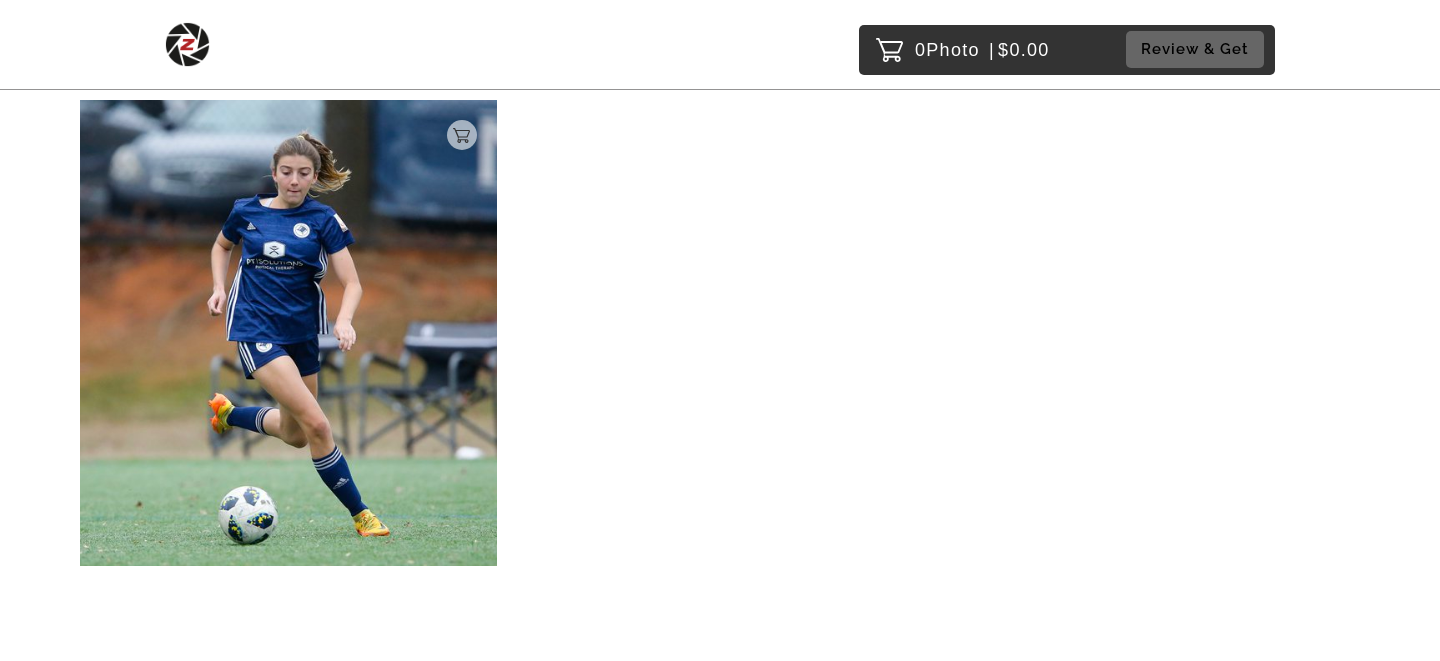 scroll, scrollTop: 2094, scrollLeft: 0, axis: vertical 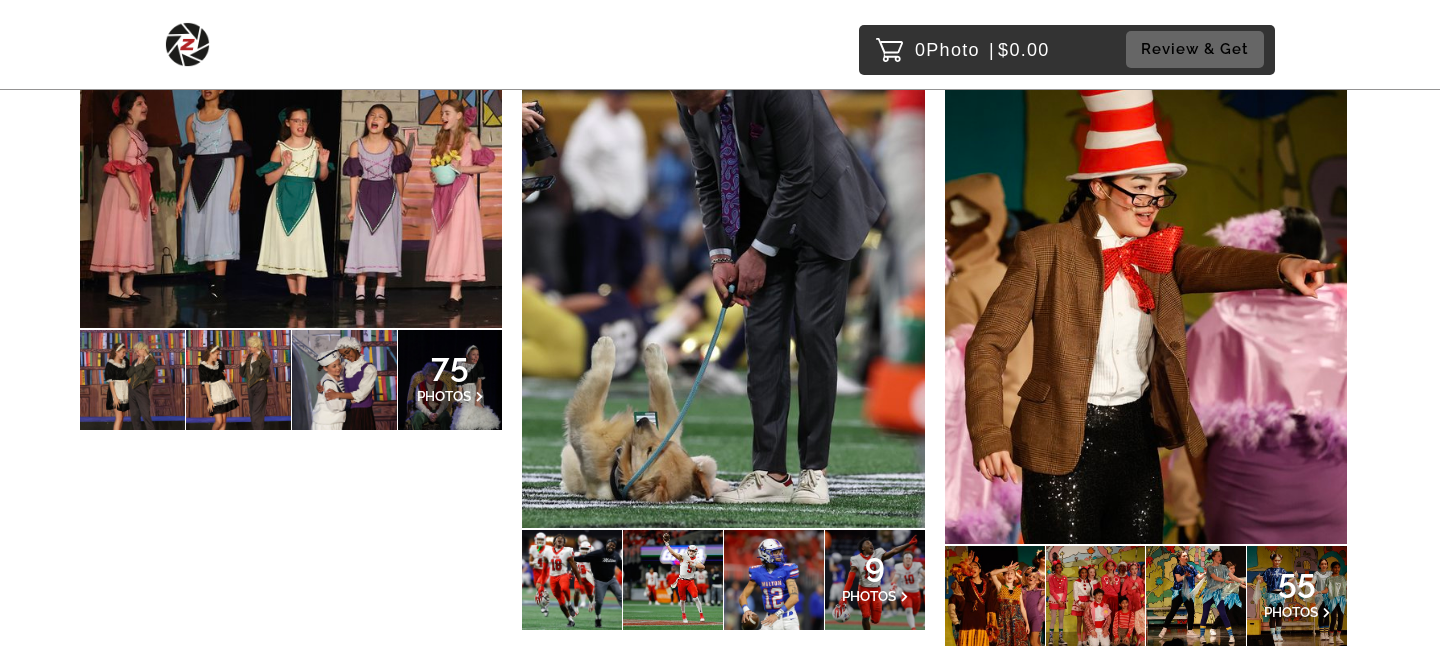 click at bounding box center (723, 276) 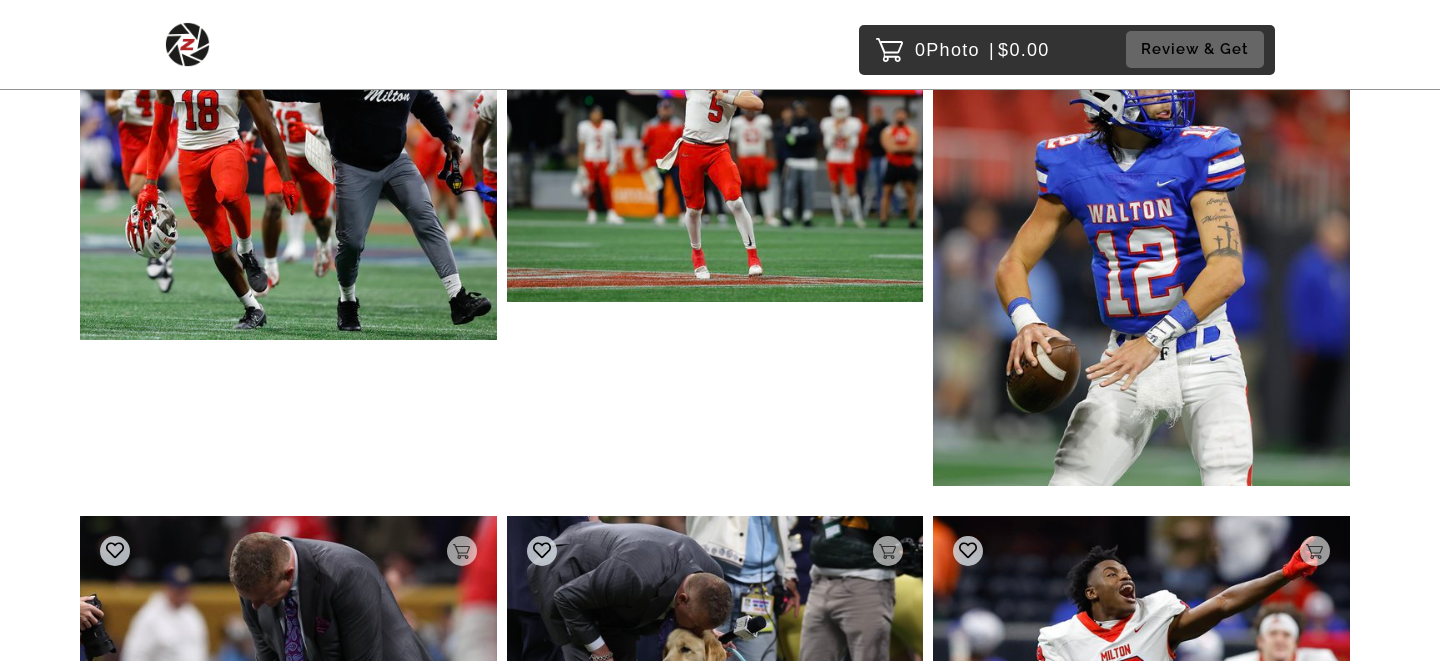 scroll, scrollTop: 0, scrollLeft: 0, axis: both 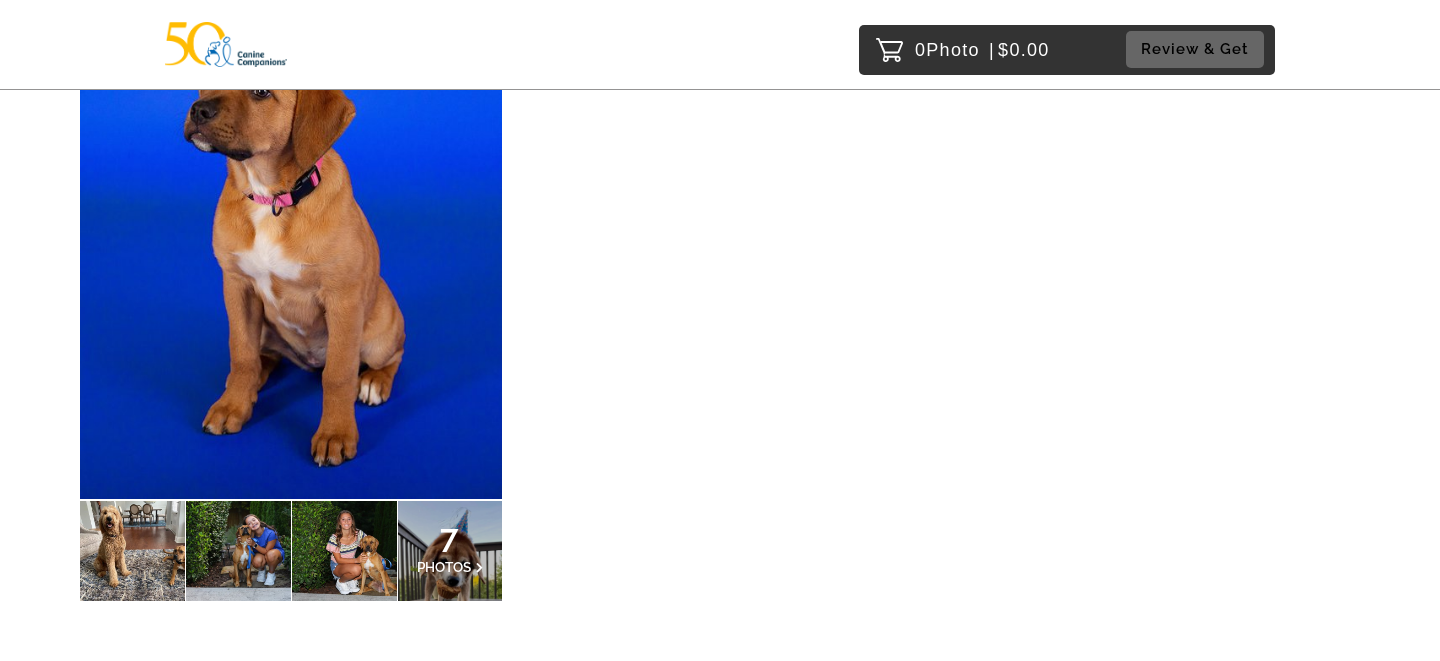 click at bounding box center (291, 247) 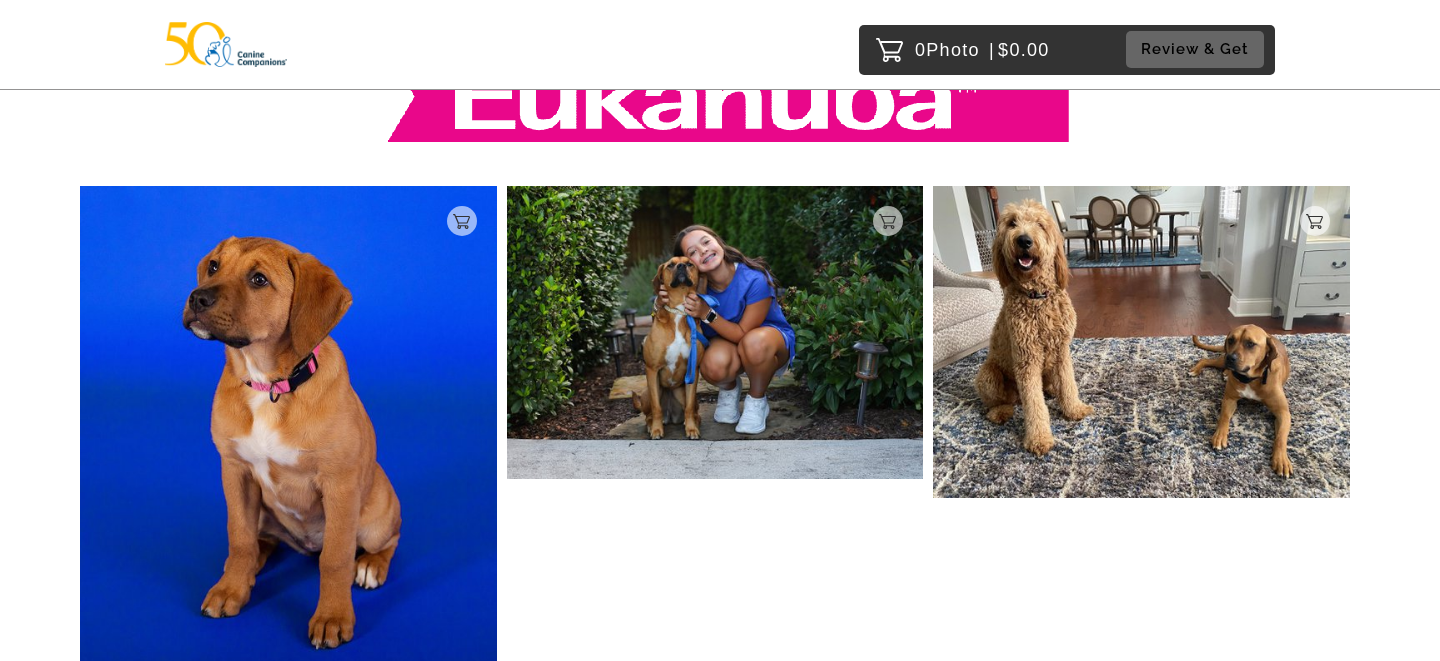 scroll, scrollTop: 0, scrollLeft: 0, axis: both 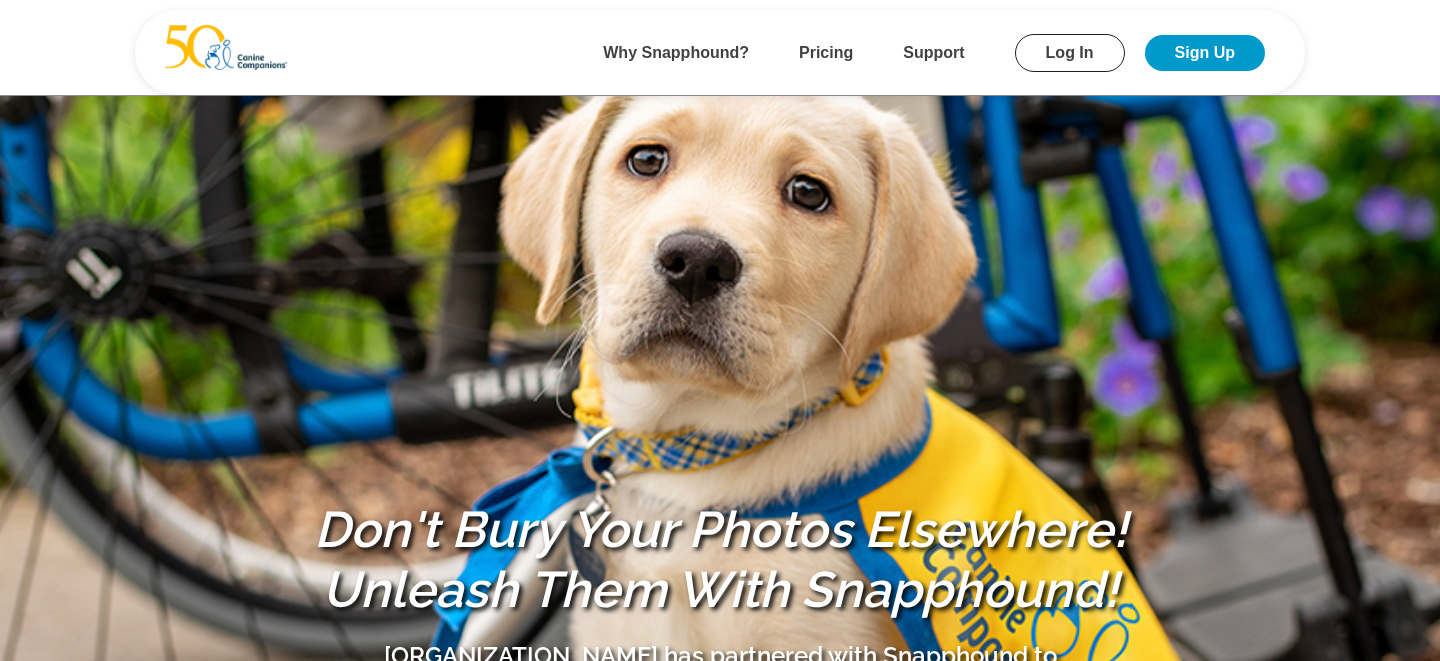 click on "Log In" at bounding box center [1070, 53] 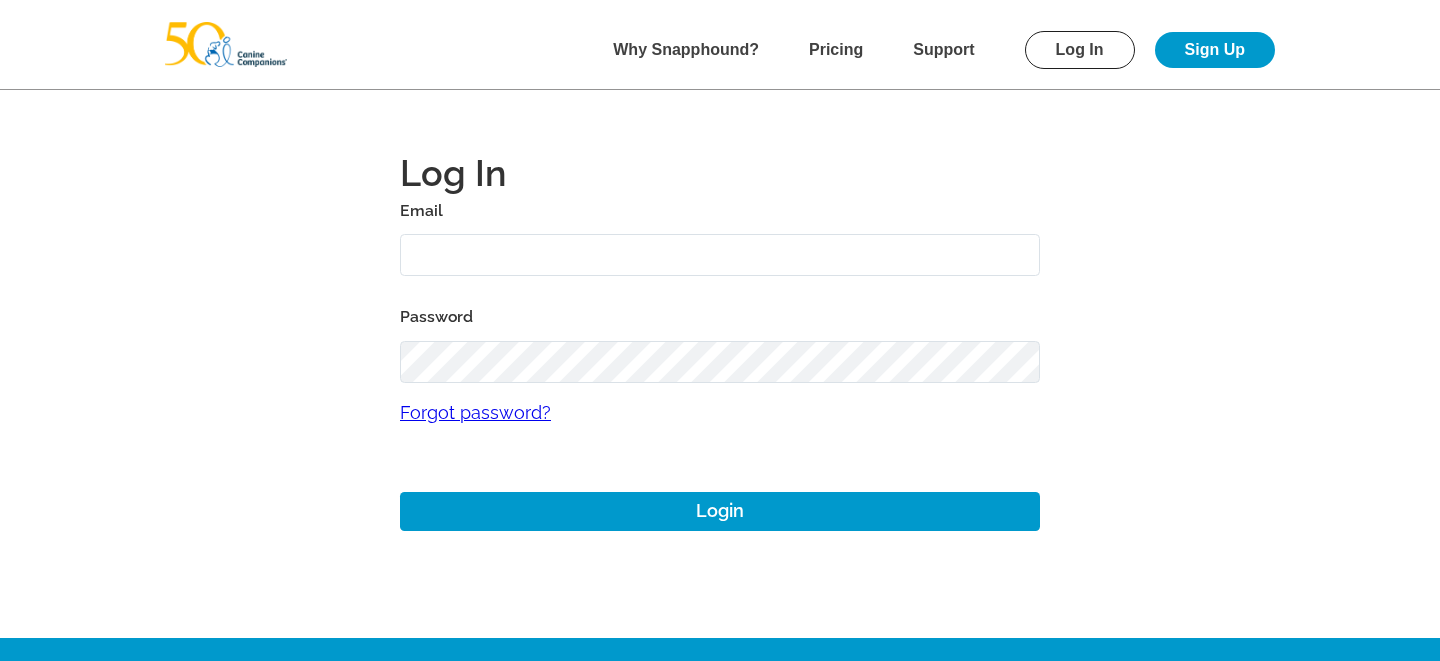 click at bounding box center [720, 255] 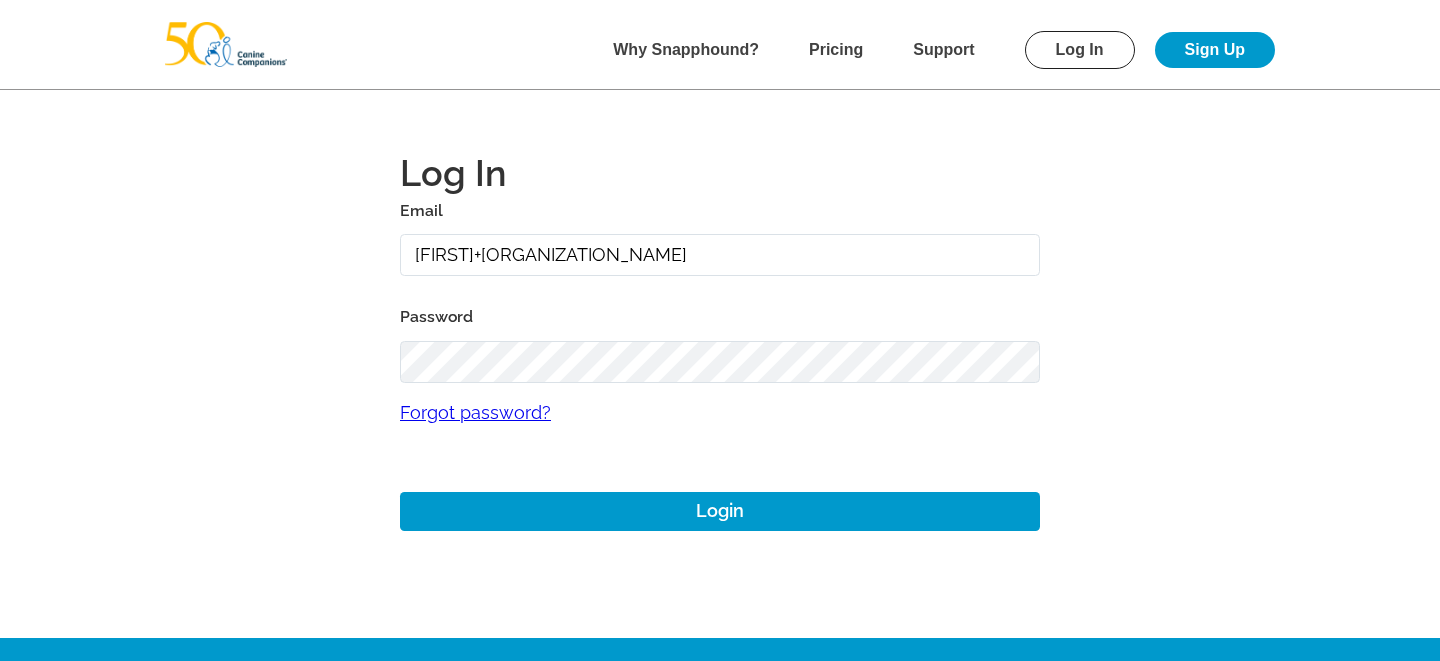 type on "mike+canine@snapphound.com" 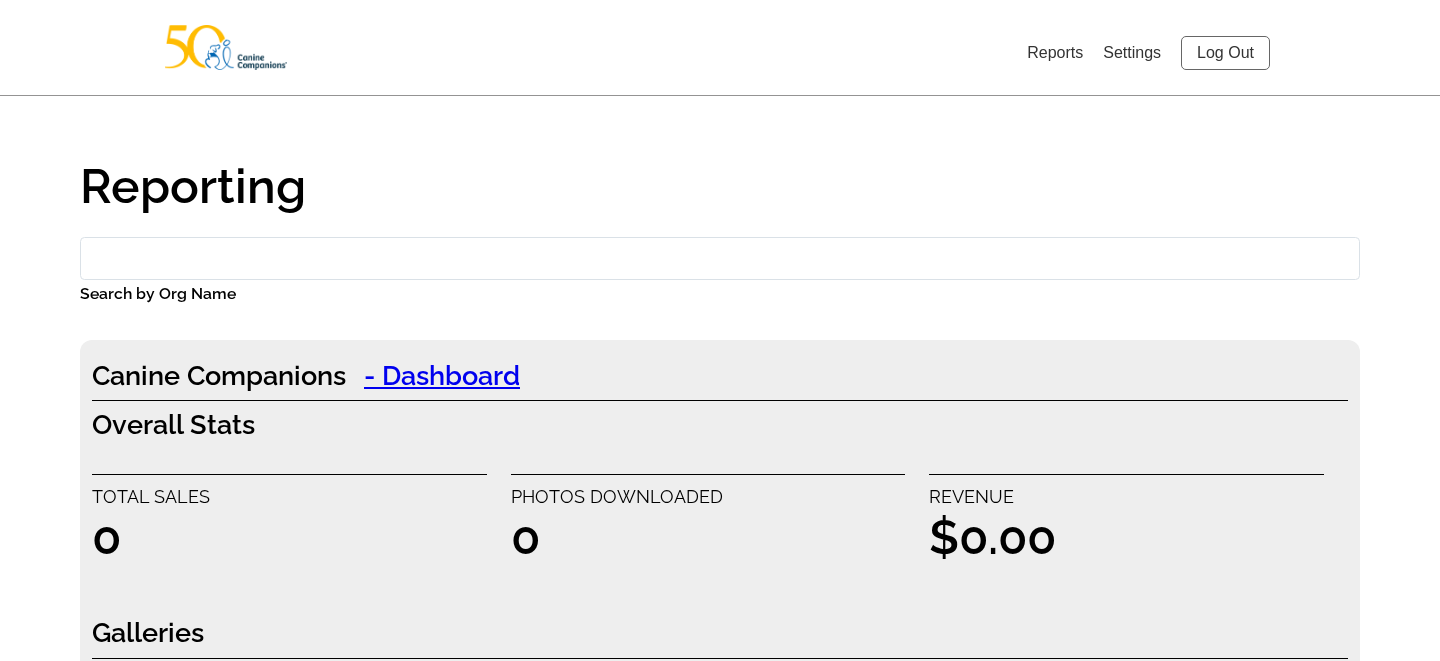 click on "Settings" at bounding box center [1132, 52] 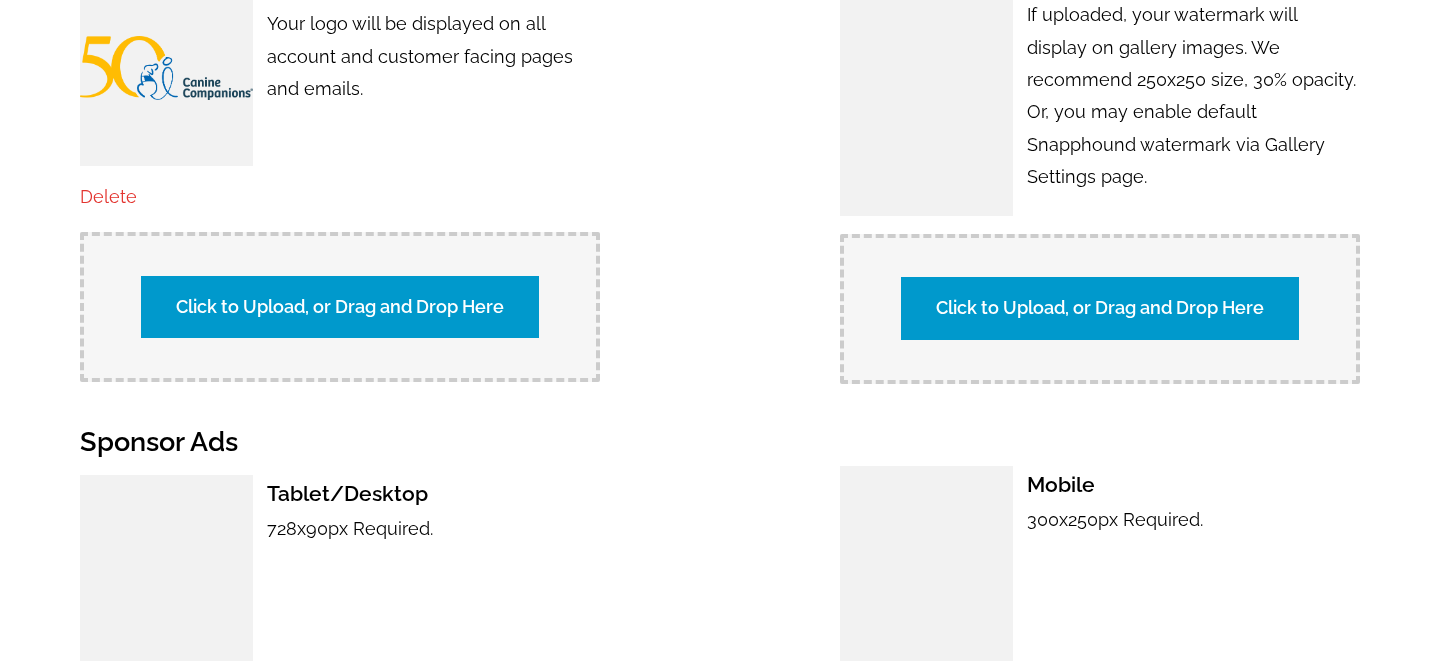 scroll, scrollTop: 2513, scrollLeft: 0, axis: vertical 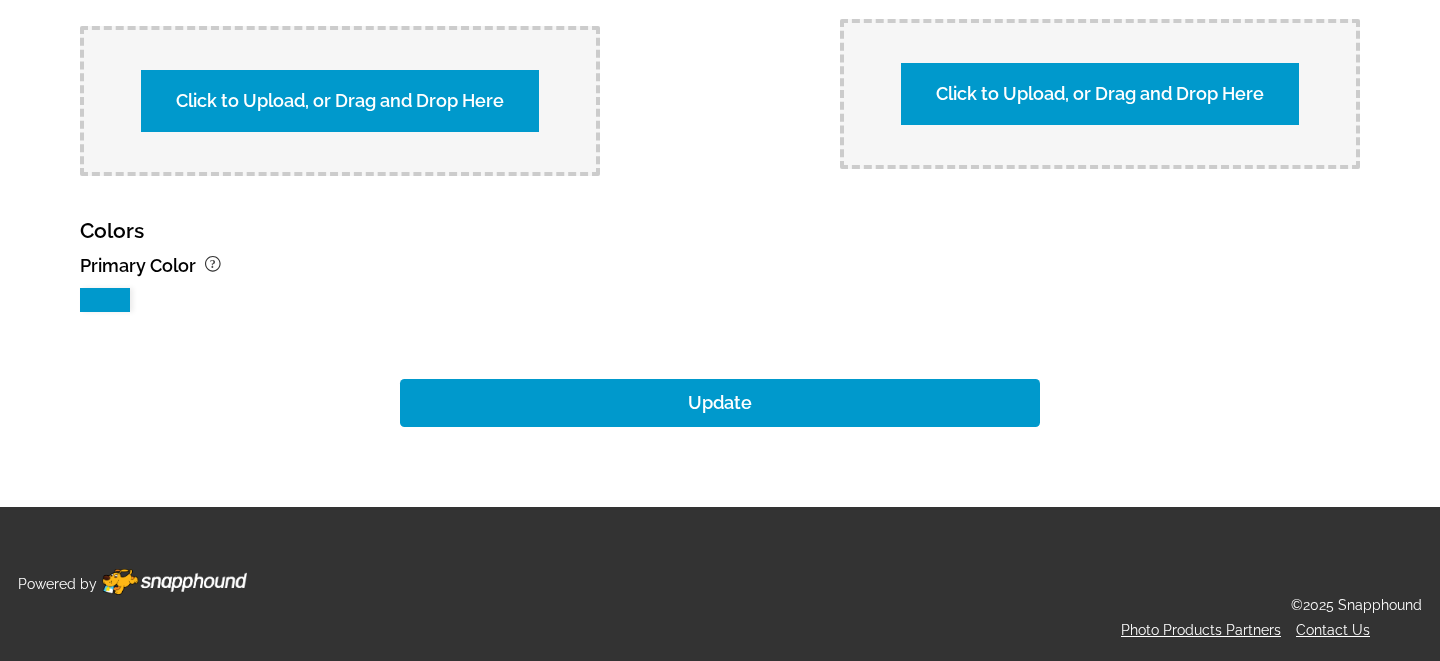 click at bounding box center [105, 300] 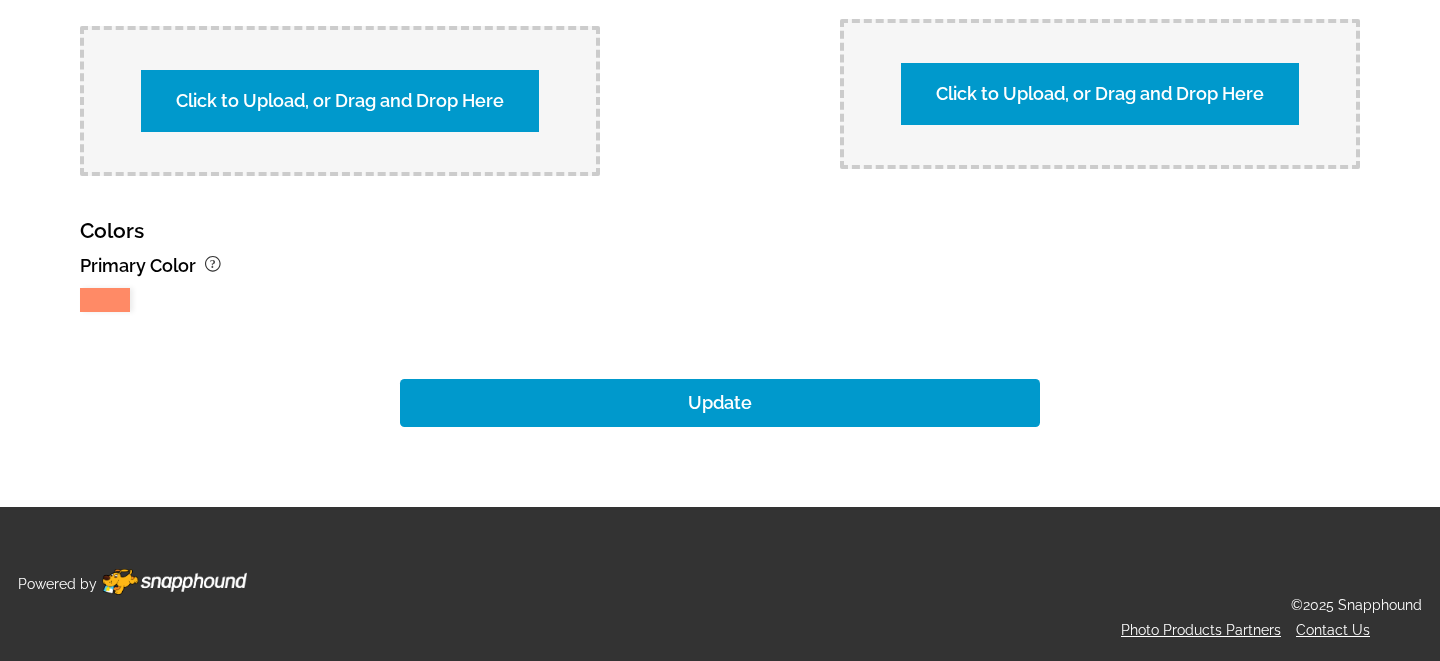 click at bounding box center [105, 300] 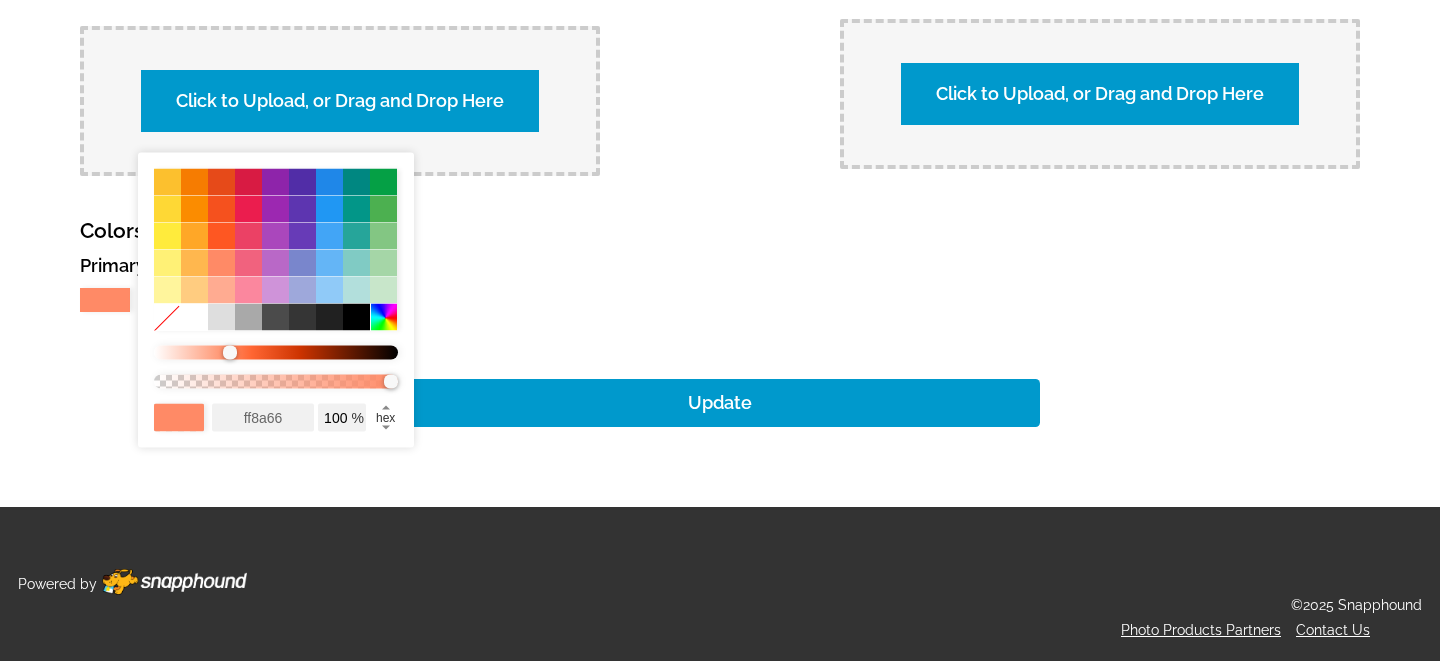 click on "ff8a66" at bounding box center (263, 418) 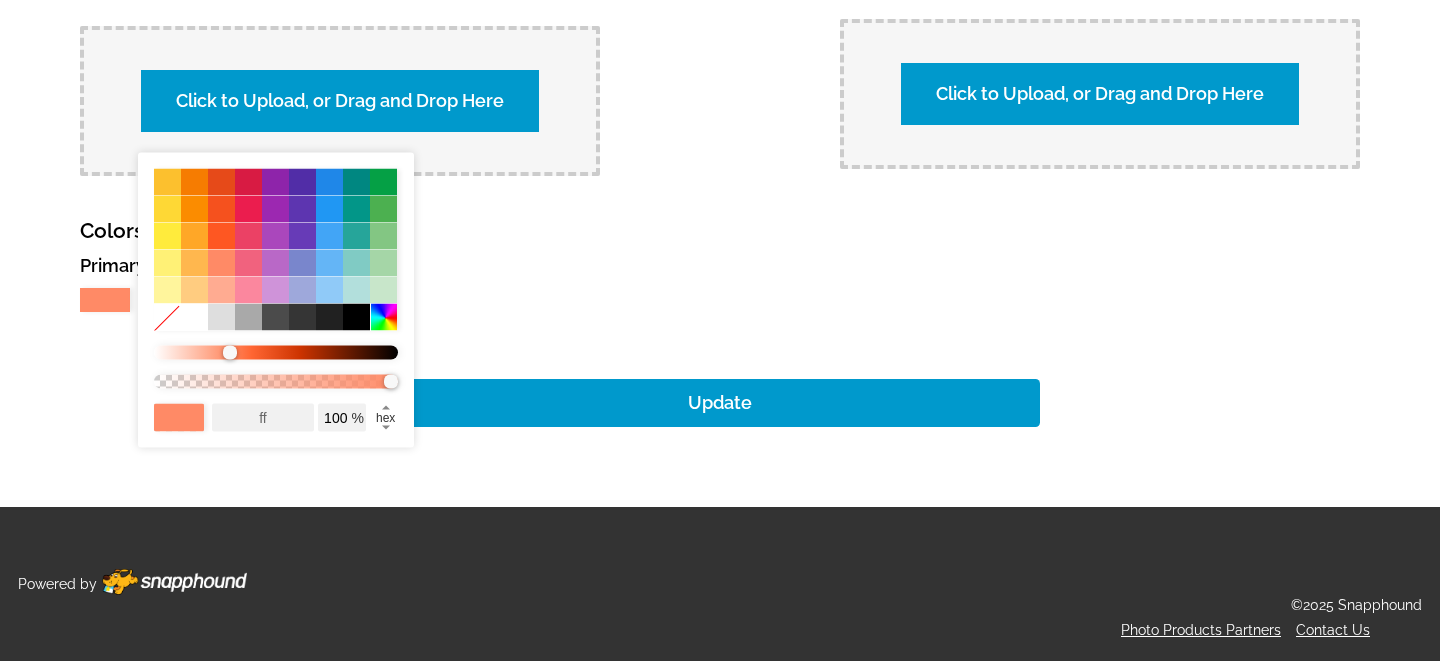 type on "f" 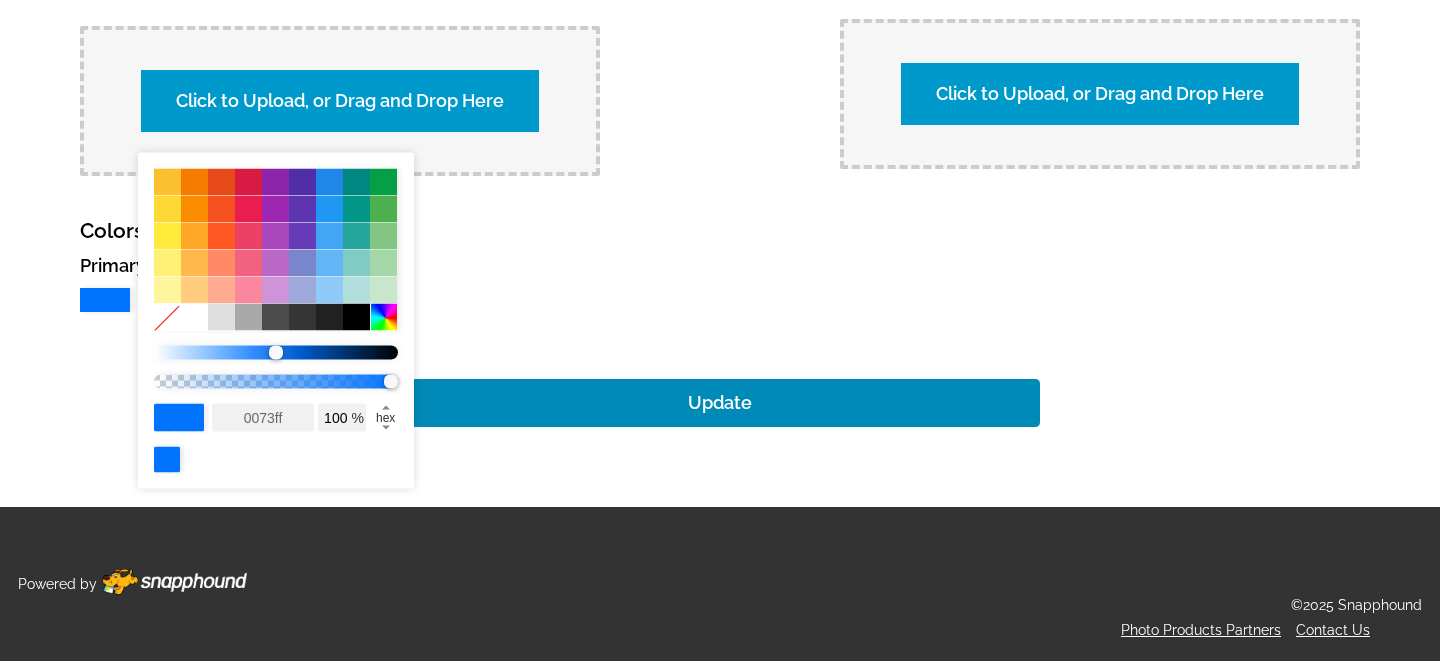 type on "0073ff" 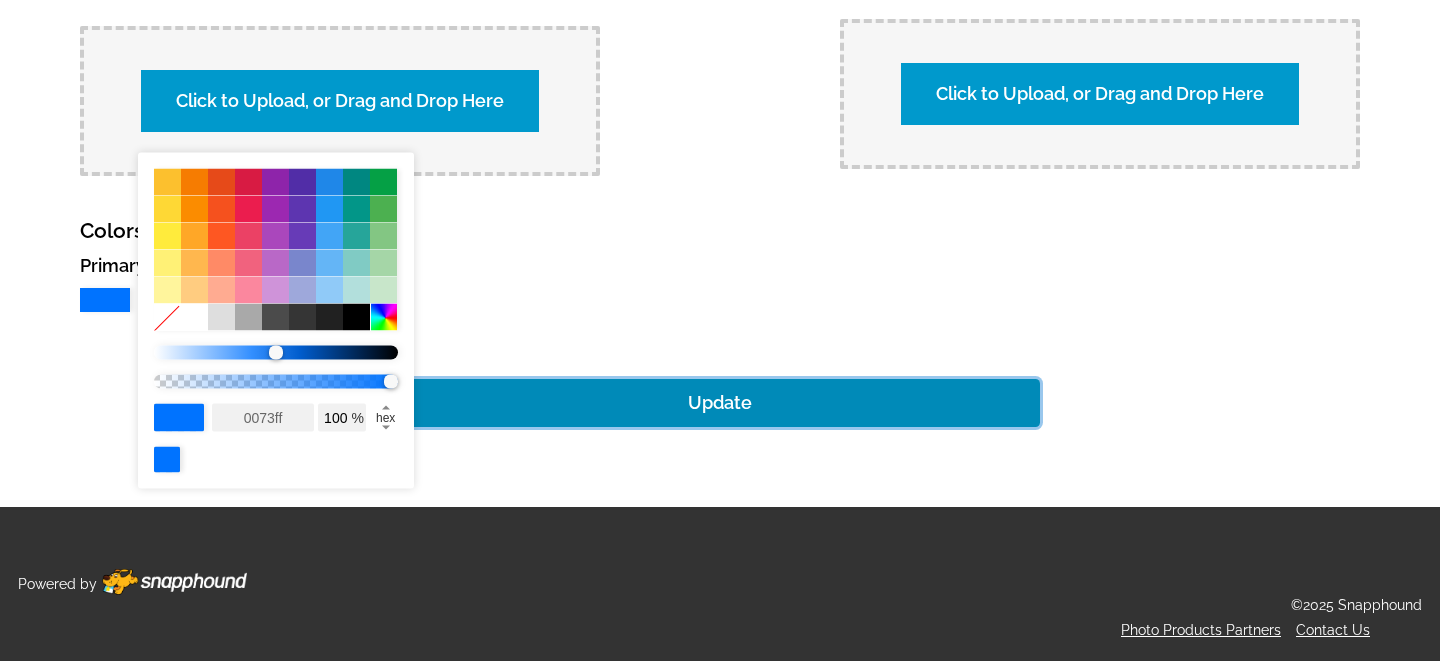 click on "Update" at bounding box center (720, 403) 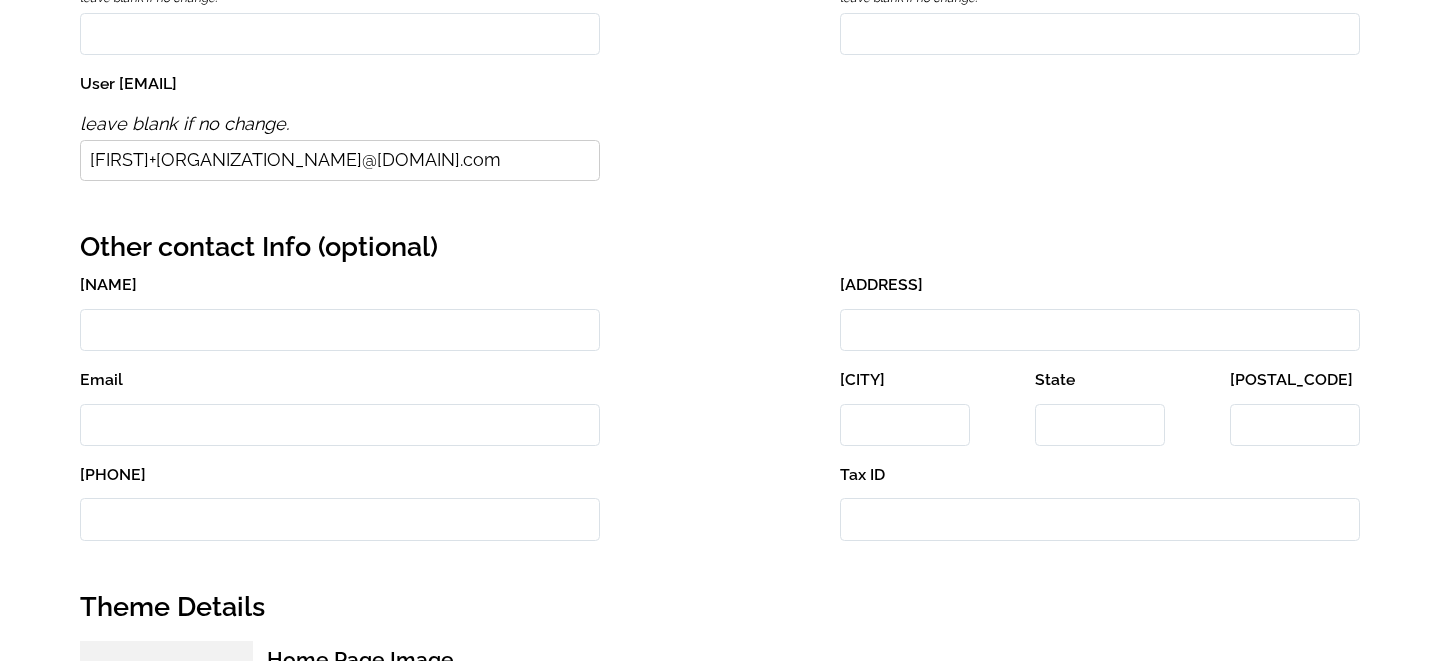 scroll, scrollTop: 0, scrollLeft: 0, axis: both 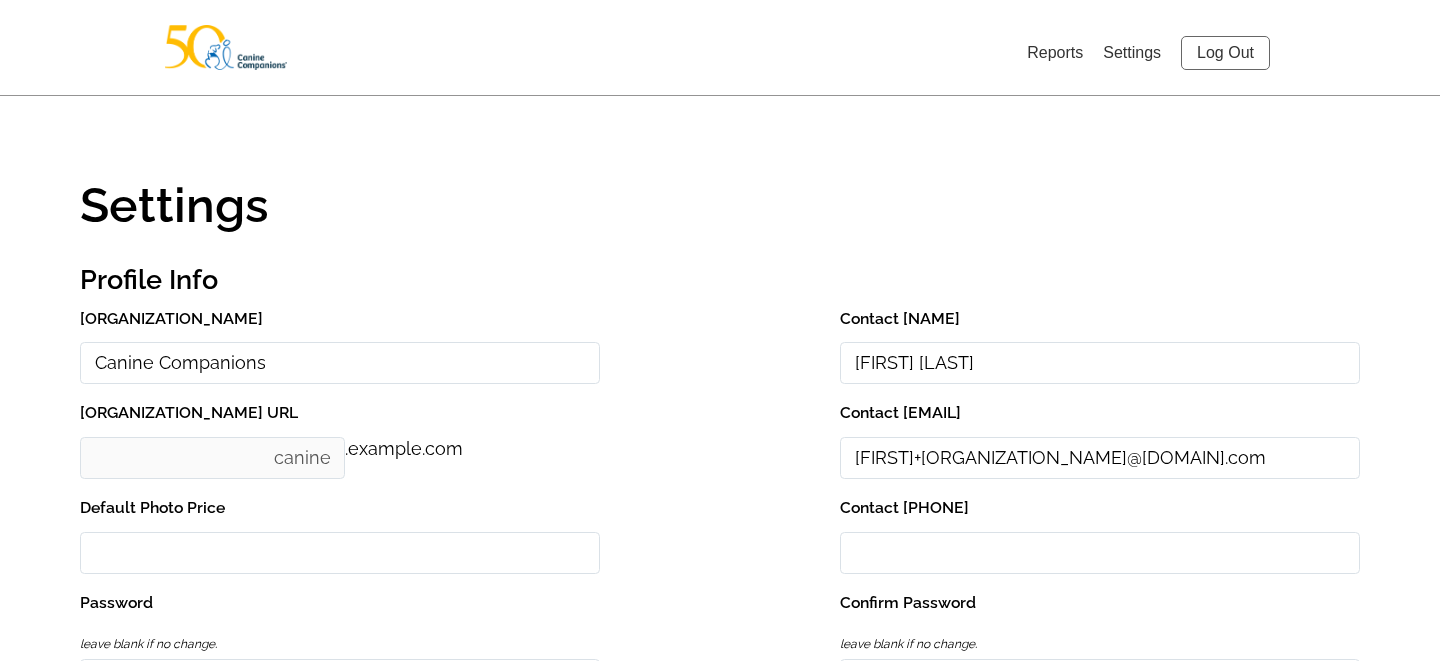 click on "Log Out" at bounding box center (1225, 53) 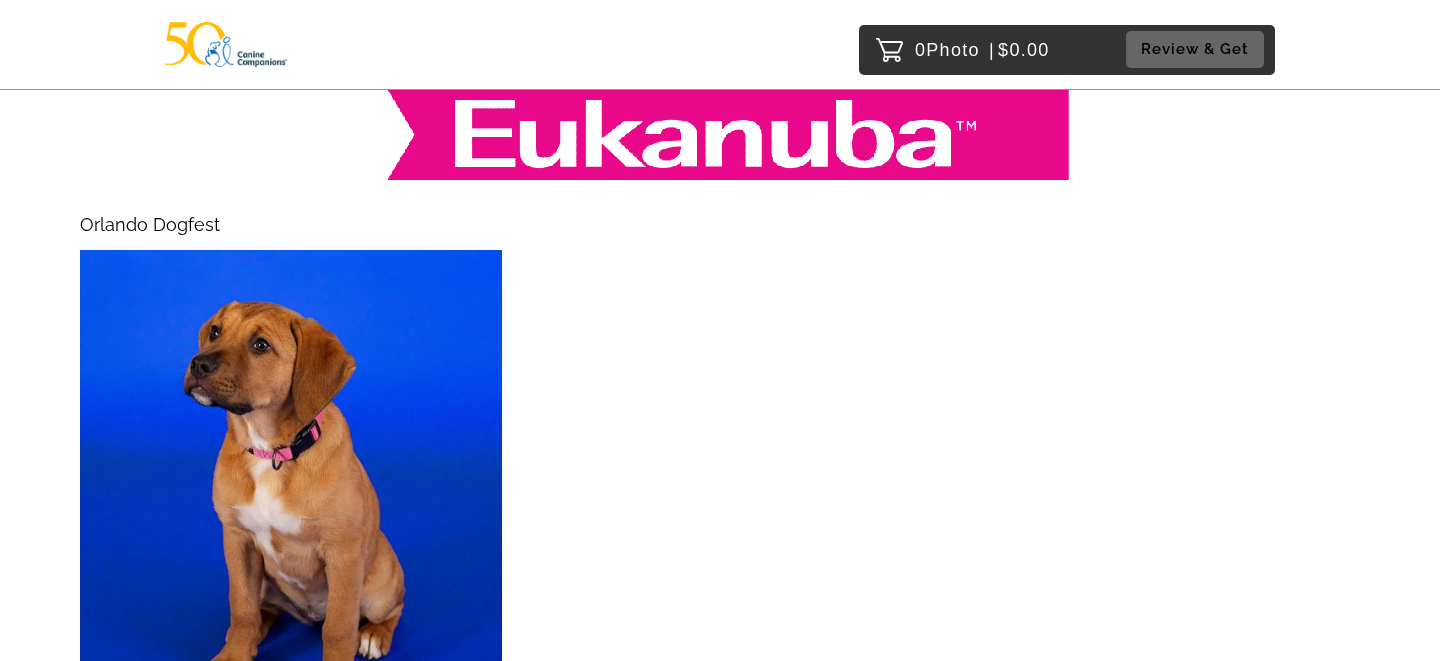 scroll, scrollTop: 237, scrollLeft: 0, axis: vertical 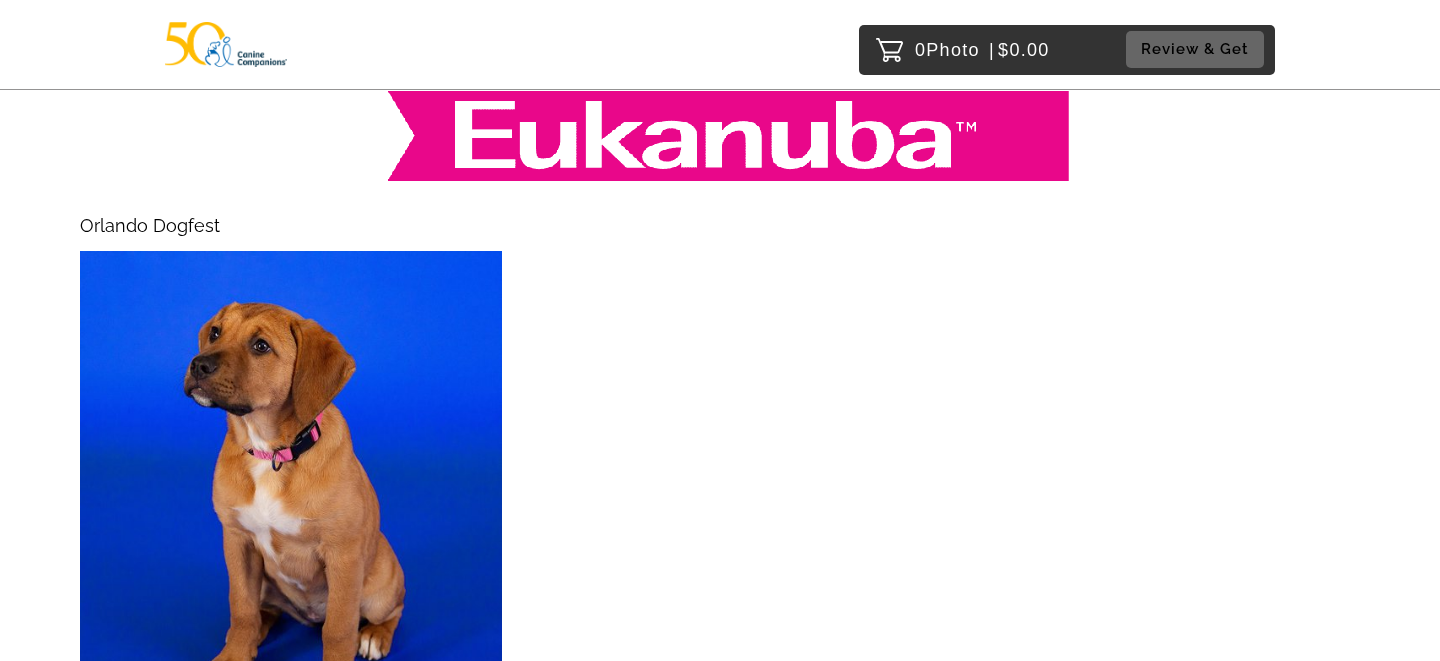 click at bounding box center [291, 502] 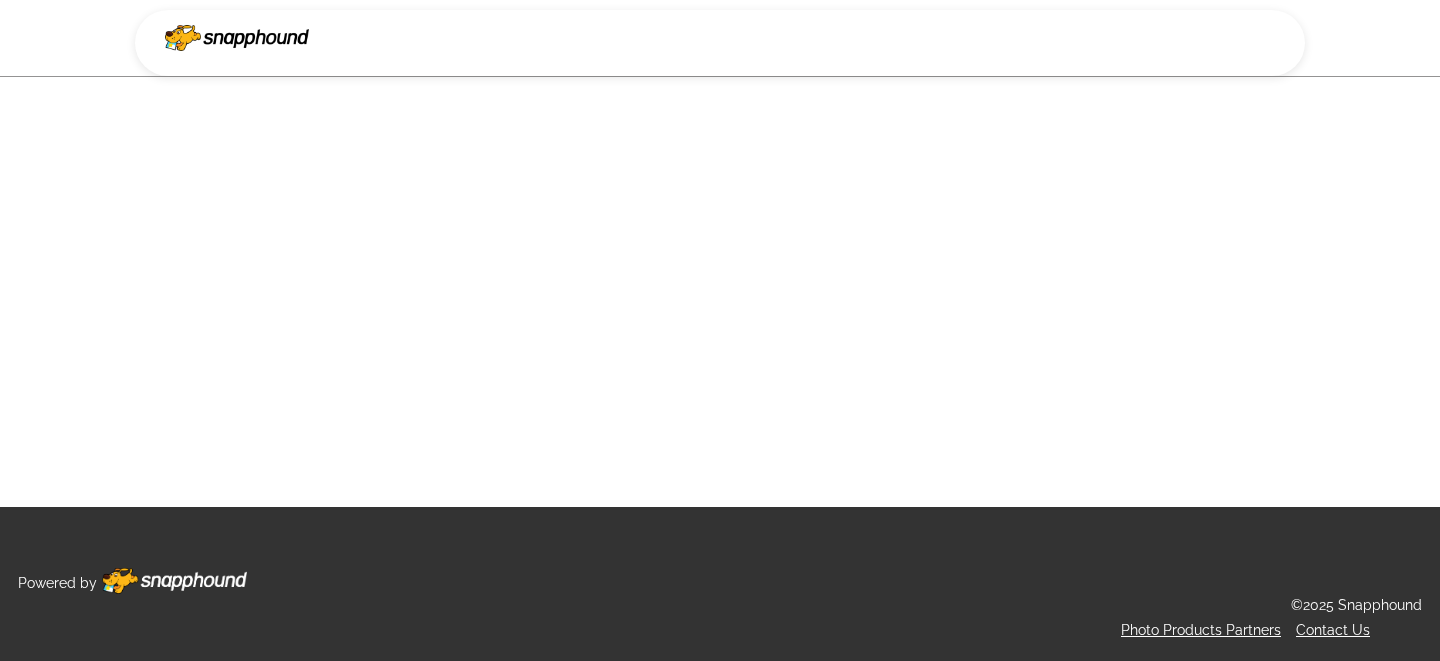 scroll, scrollTop: 0, scrollLeft: 0, axis: both 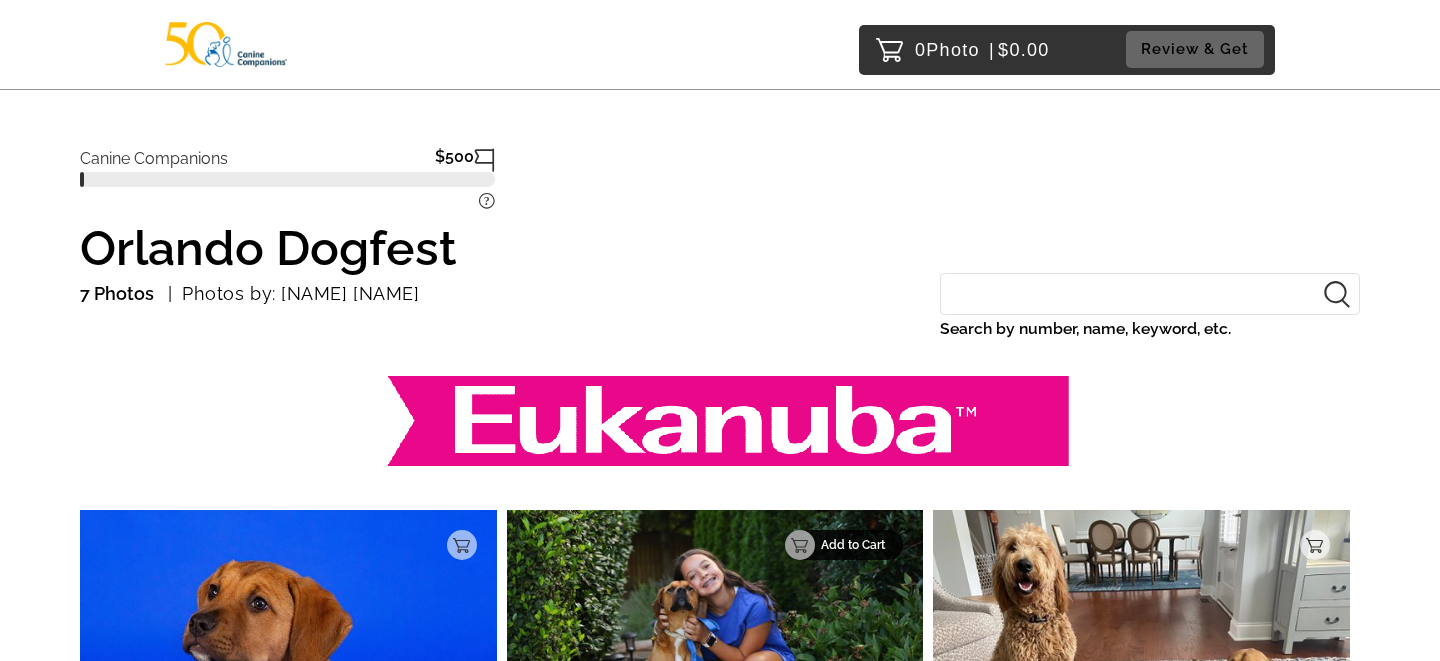 click on "Add to Cart" at bounding box center [856, 545] 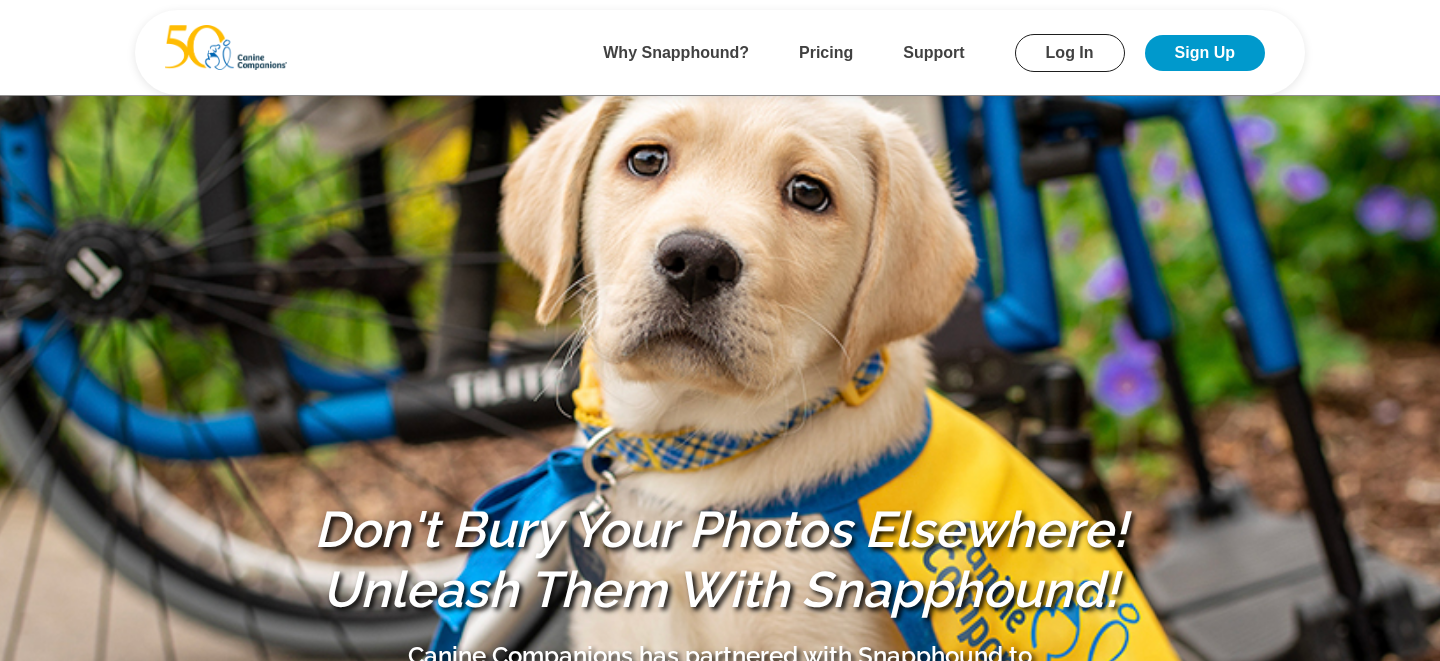 scroll, scrollTop: 0, scrollLeft: 0, axis: both 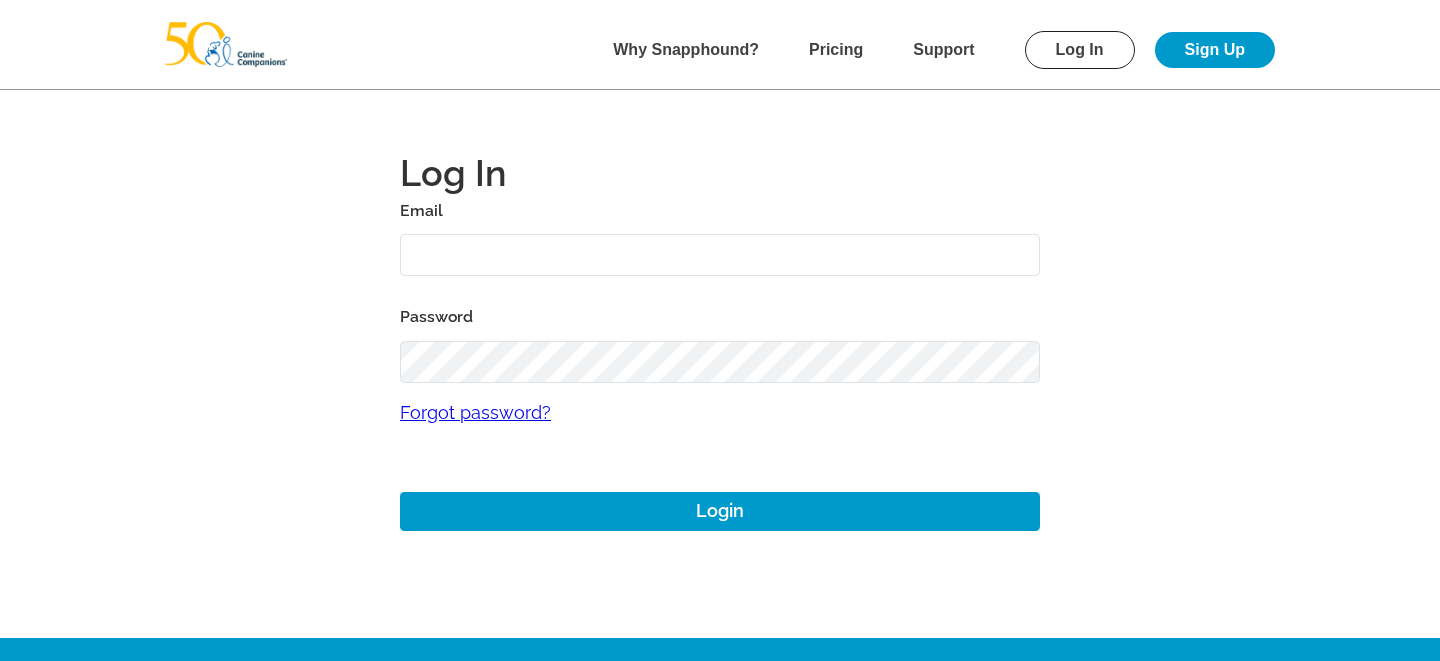 click at bounding box center (720, 255) 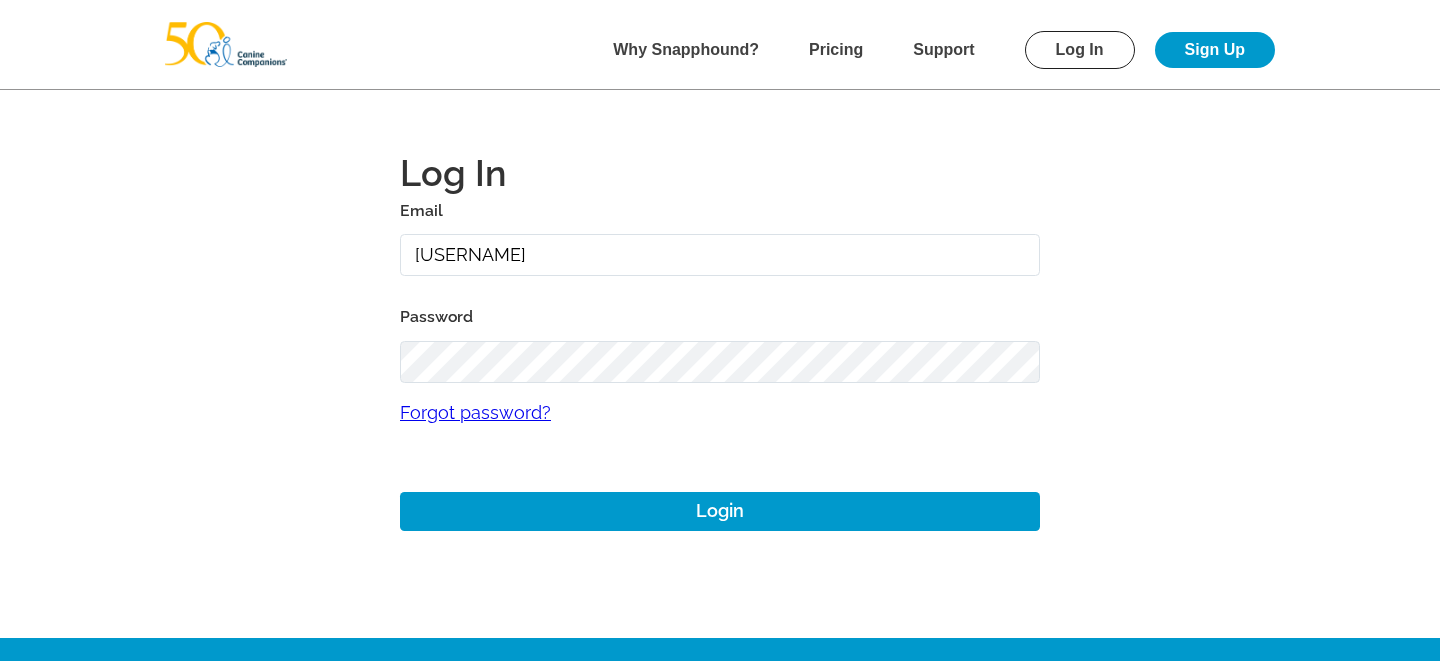 type on "mike+canine@snapphound.com" 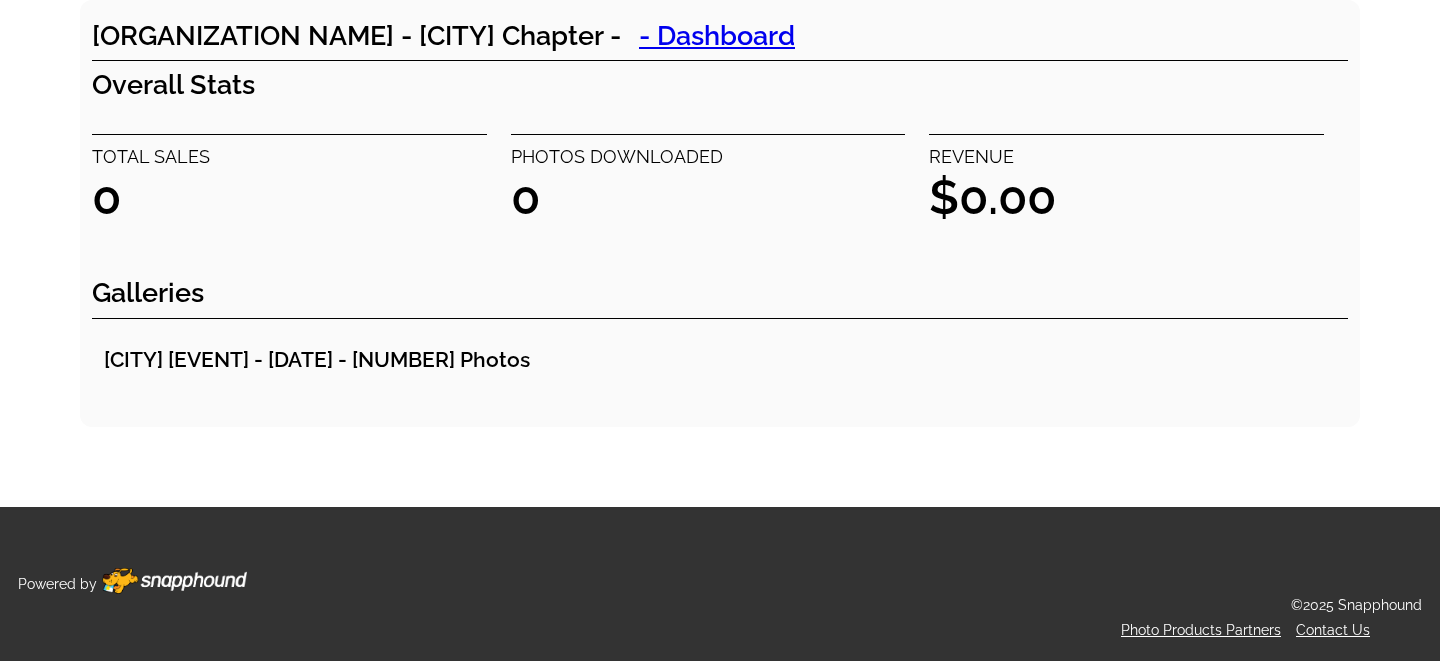 scroll, scrollTop: 0, scrollLeft: 0, axis: both 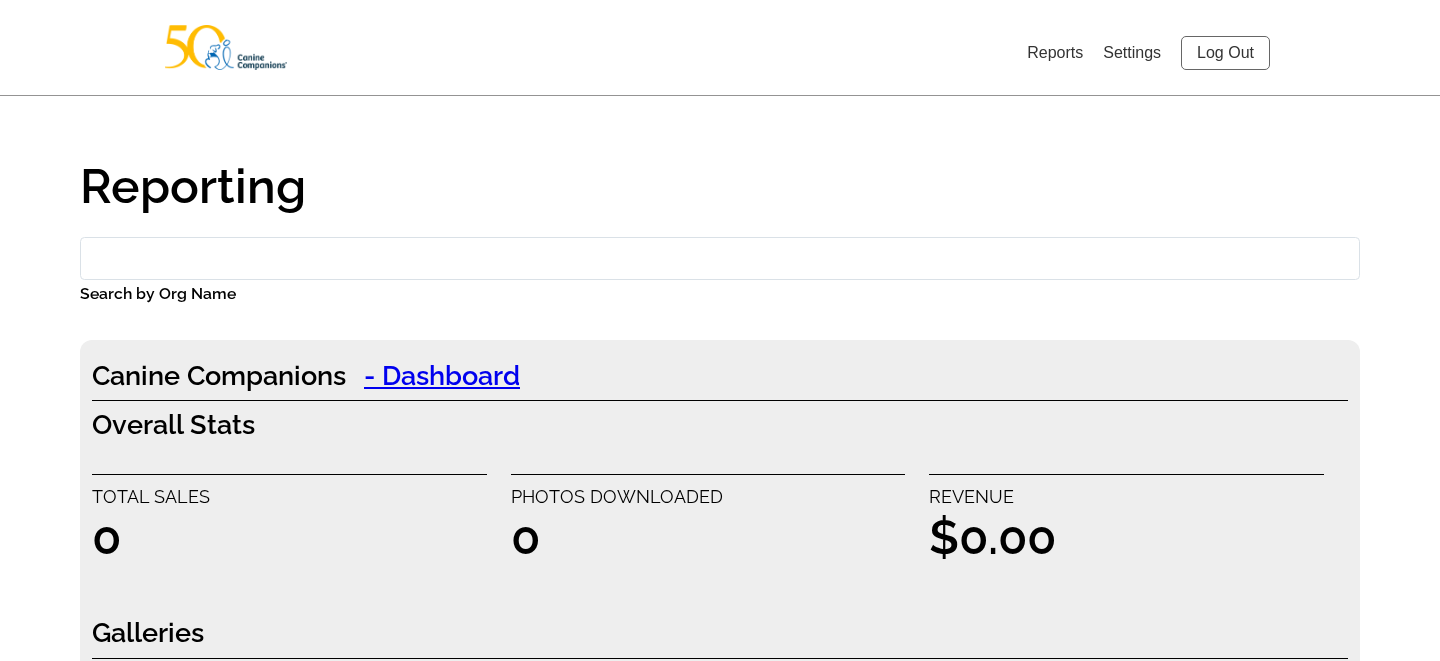 click on "Settings" at bounding box center (1132, 52) 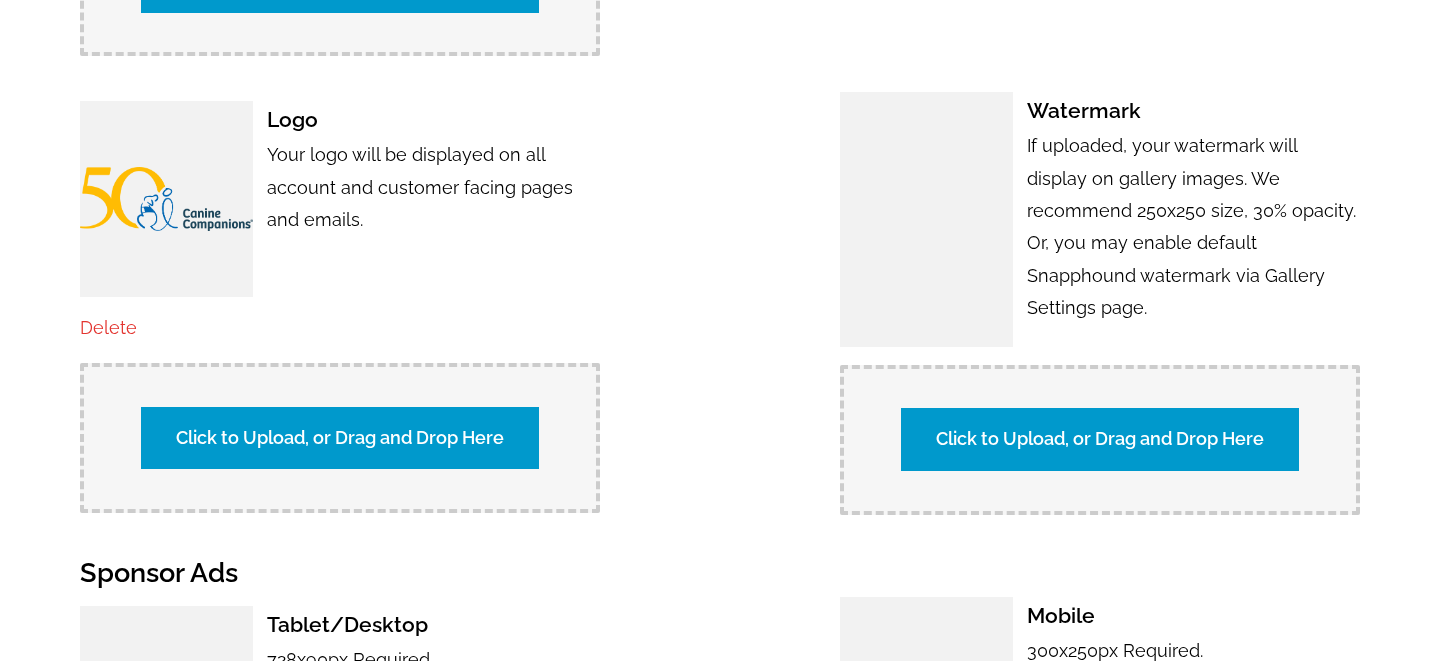 scroll, scrollTop: 0, scrollLeft: 0, axis: both 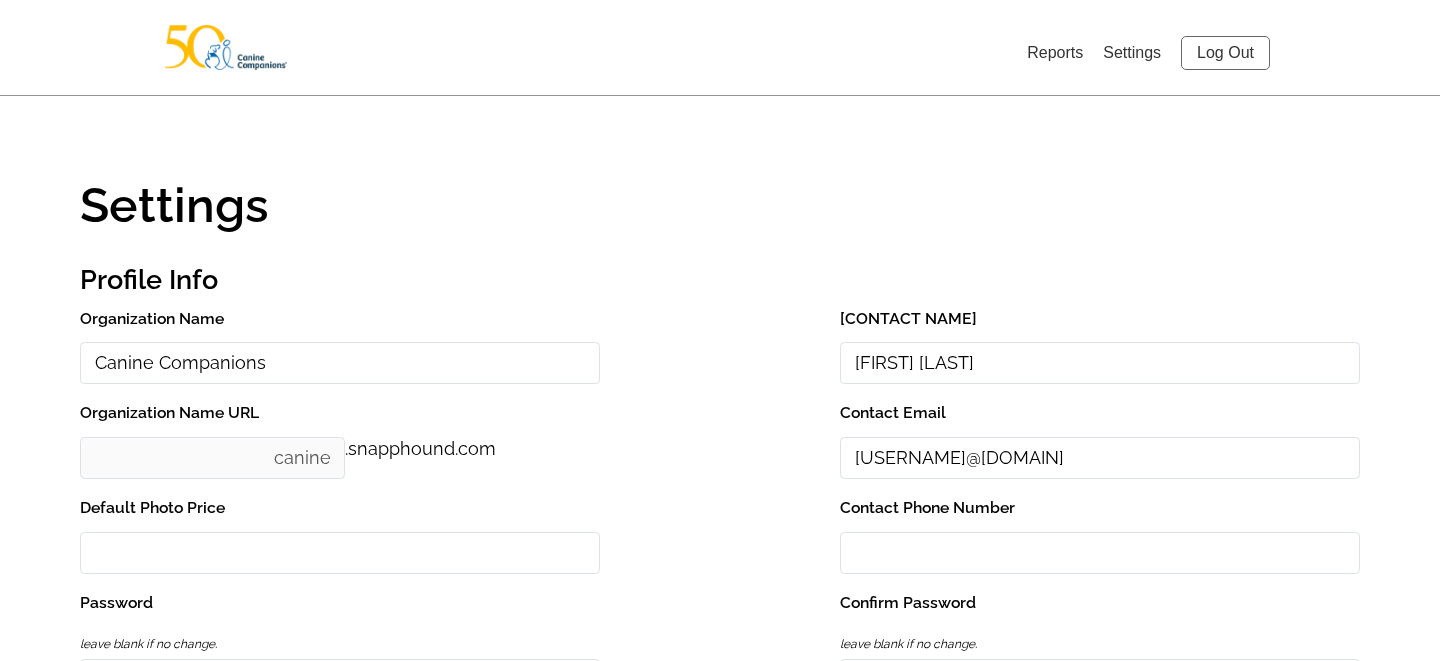click on "Log Out" at bounding box center [1225, 53] 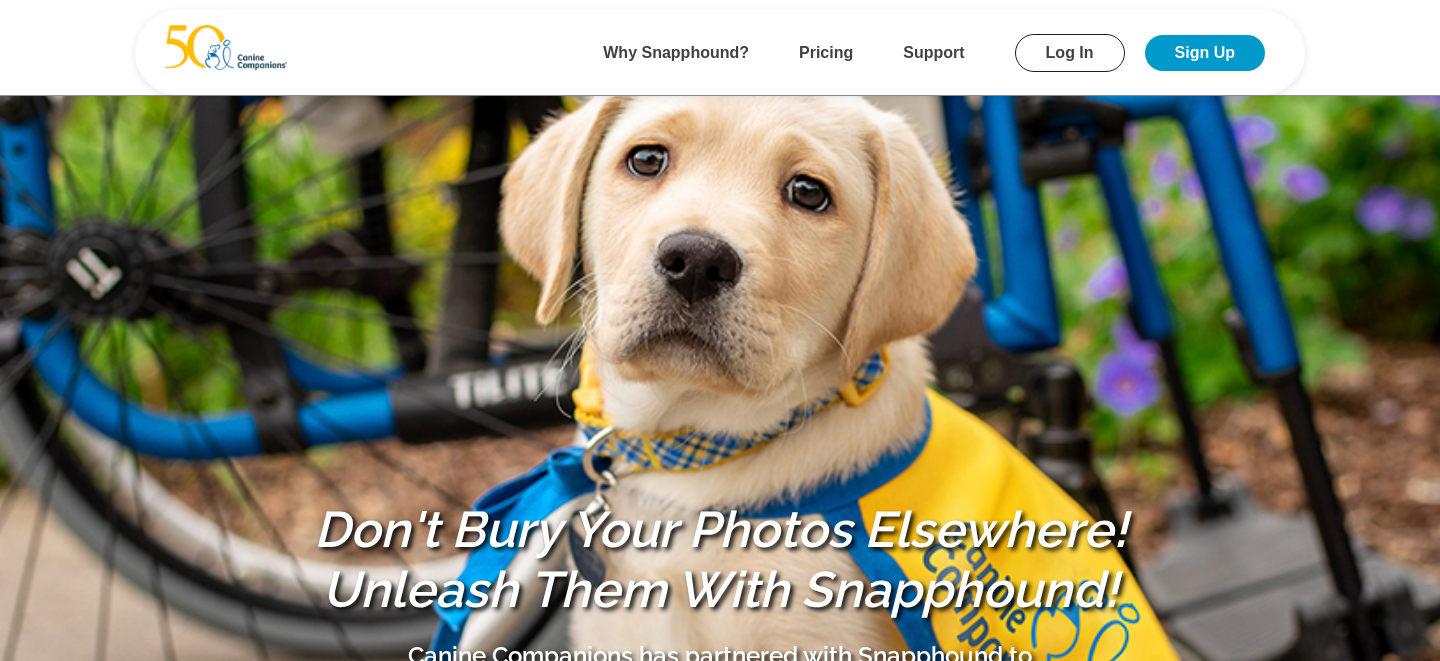 click on "Log In" at bounding box center (1070, 53) 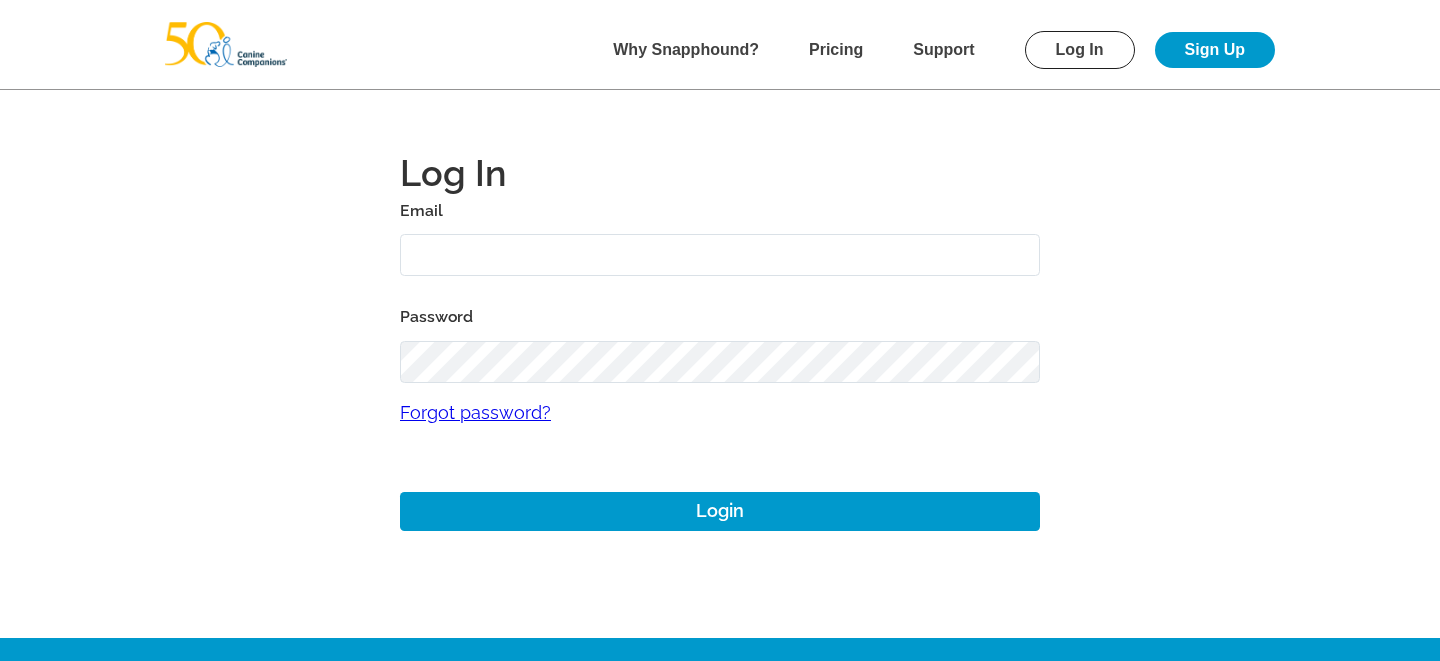 click at bounding box center [720, 255] 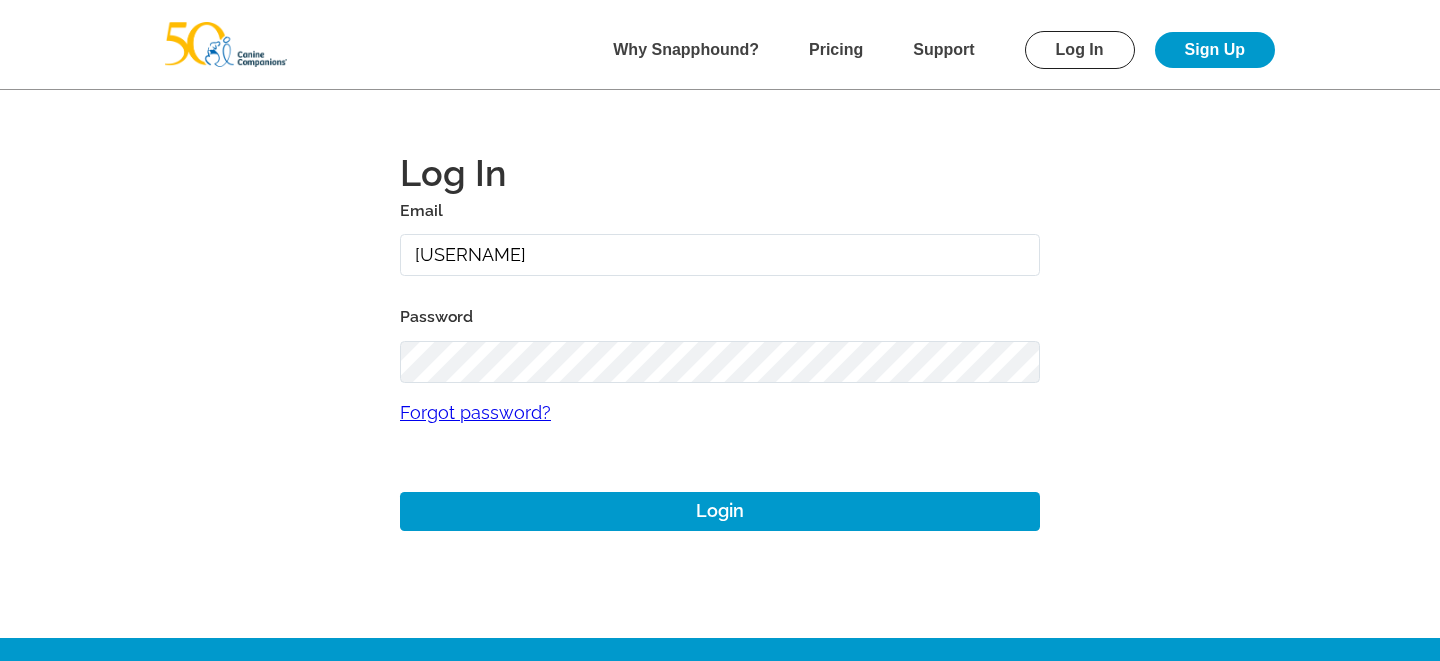 type on "mike+canineorlando@snapphound.com" 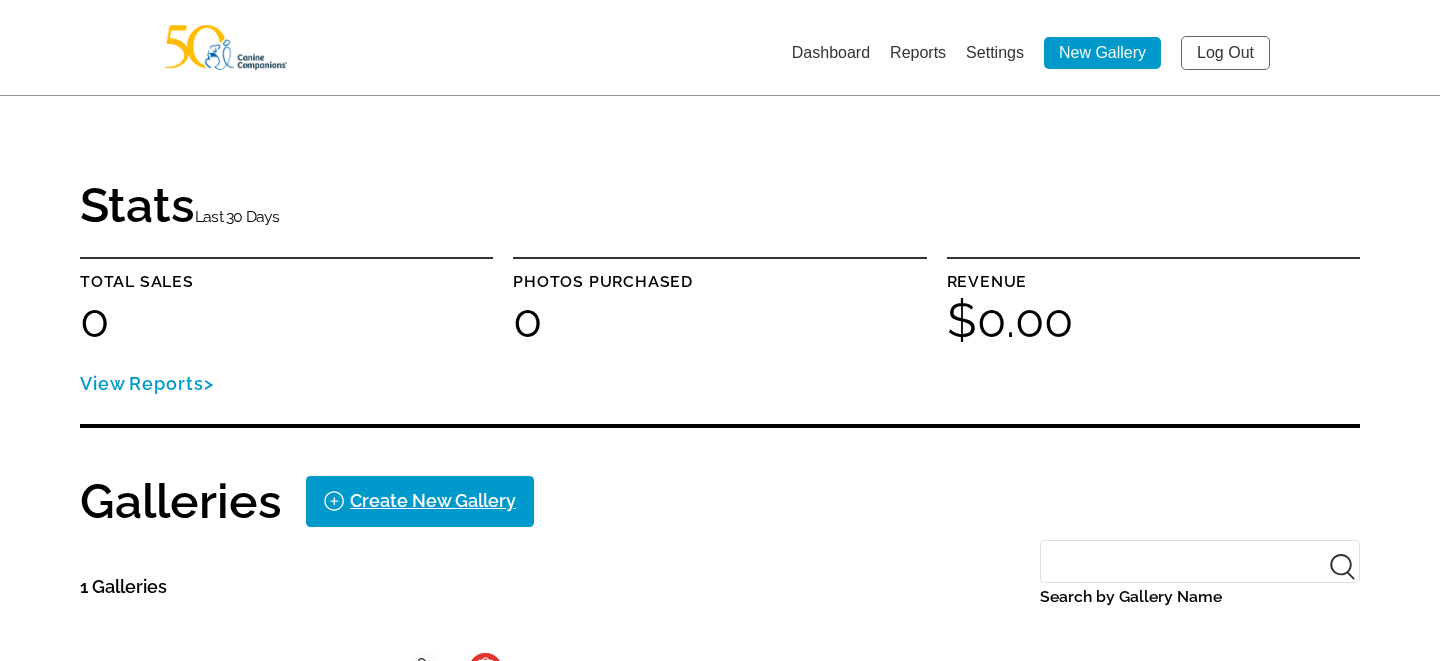 click on "Settings" at bounding box center (995, 52) 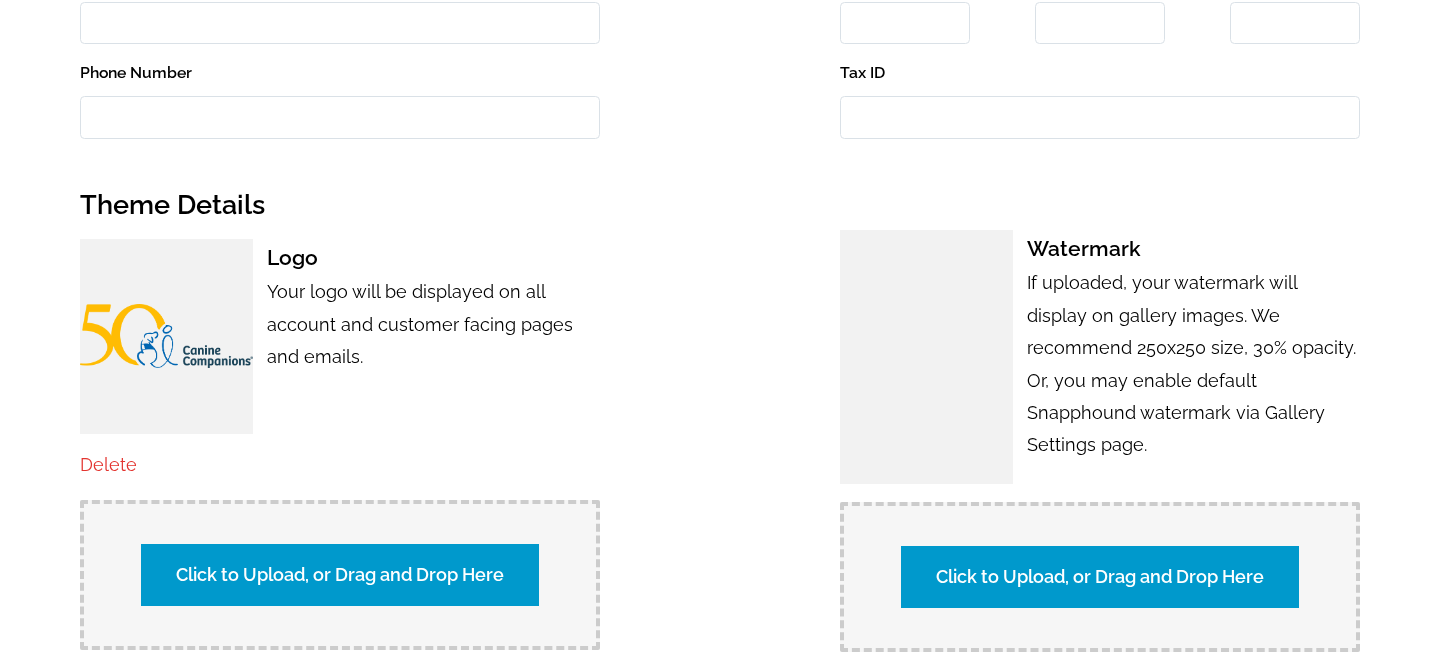 scroll, scrollTop: 2122, scrollLeft: 0, axis: vertical 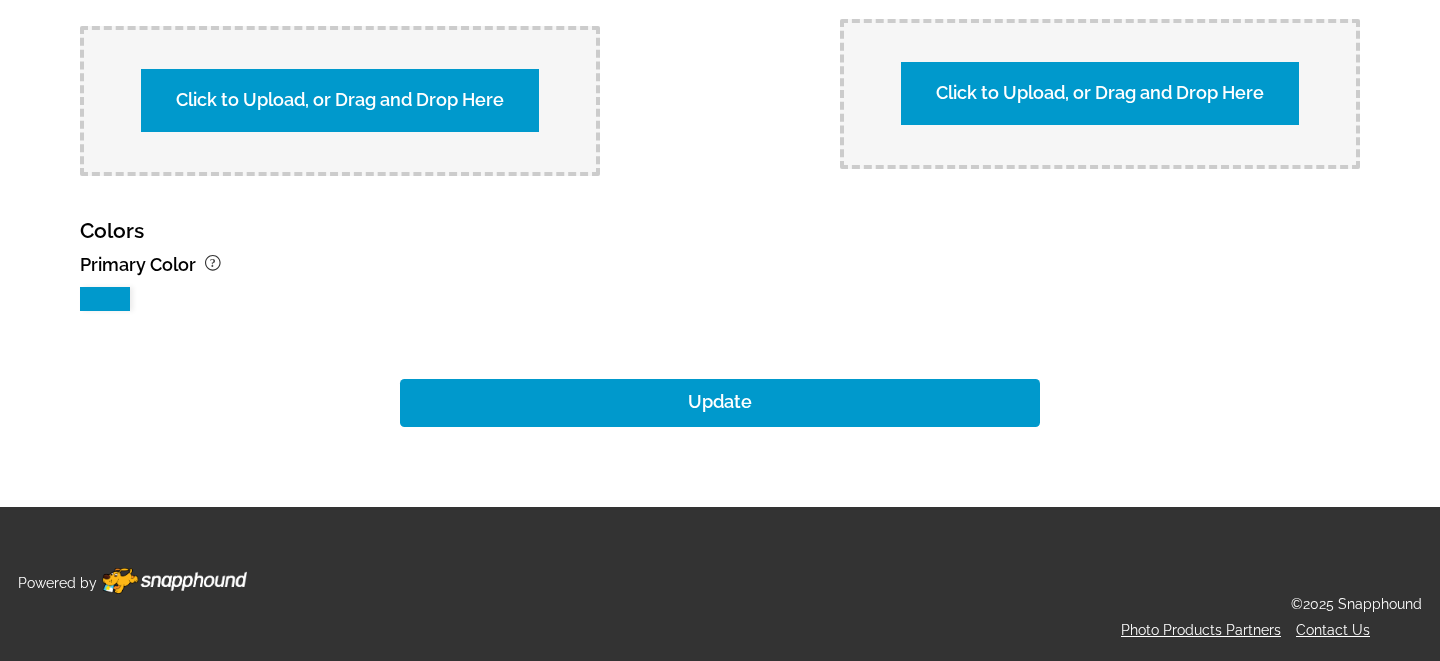 click at bounding box center (105, 299) 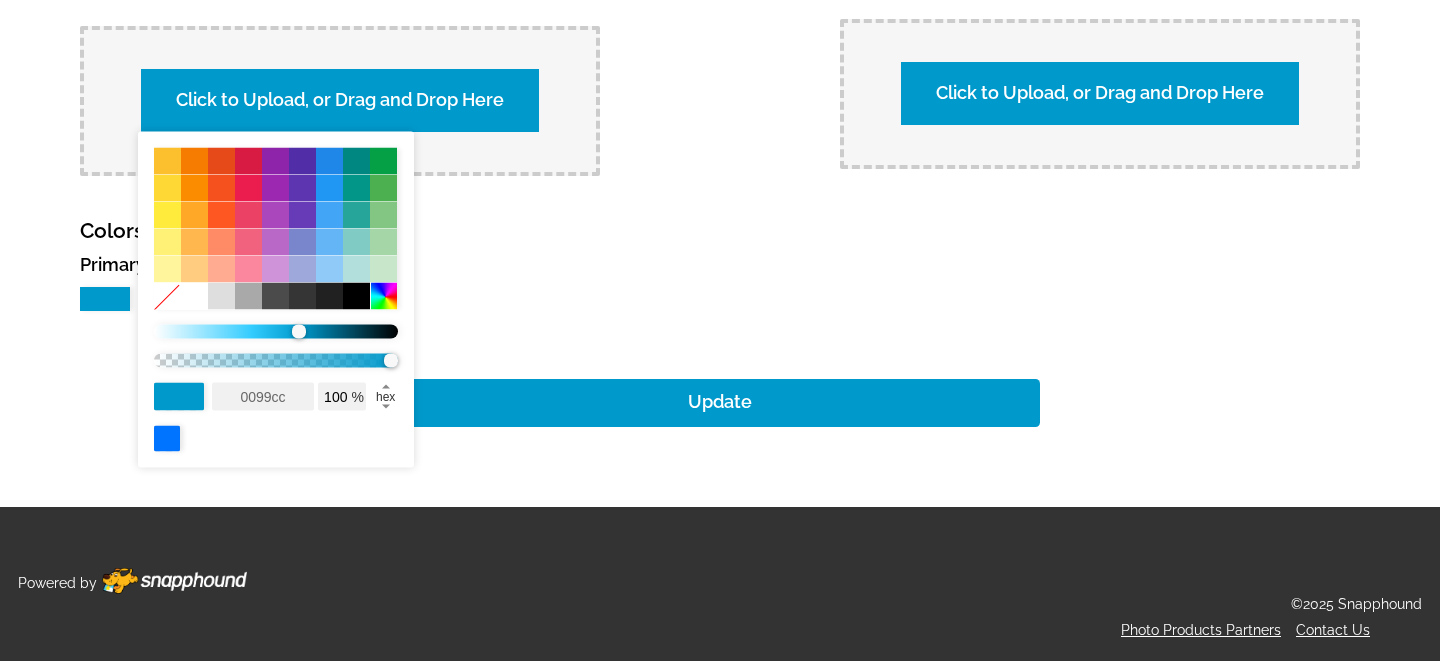 click on "0099cc" at bounding box center [263, 397] 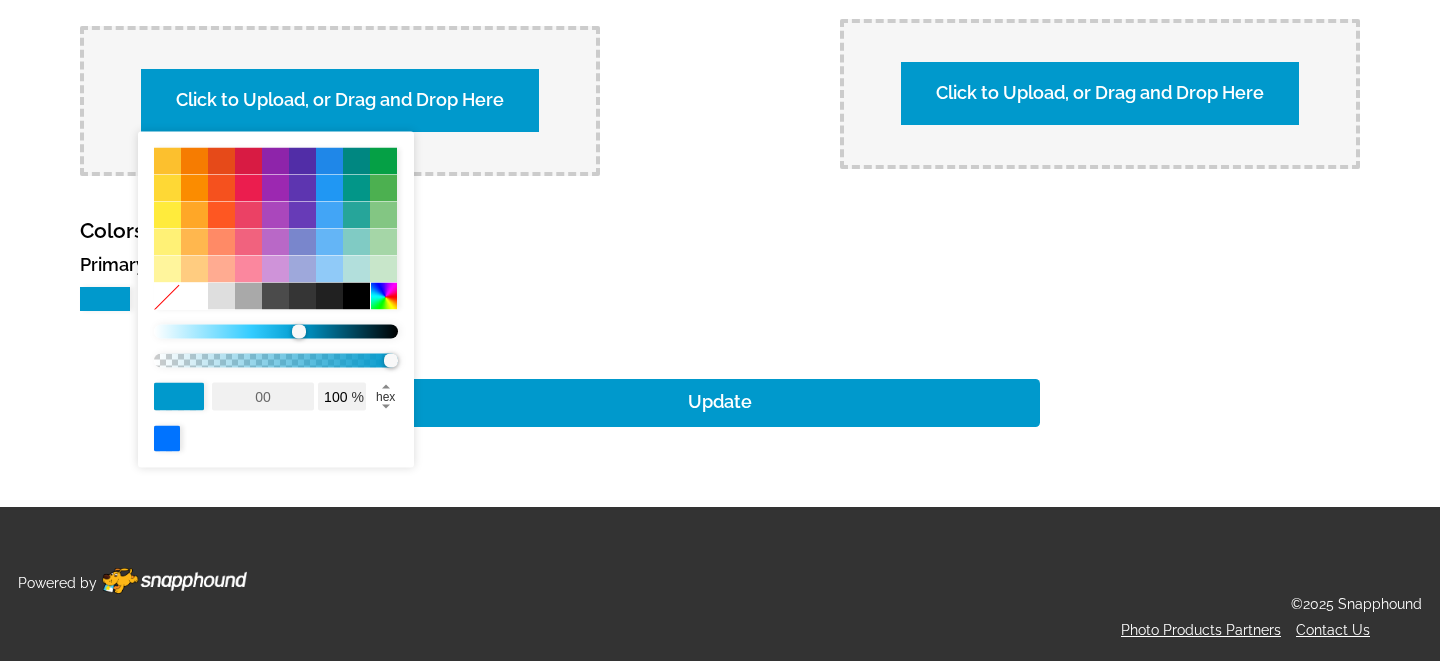 type on "0" 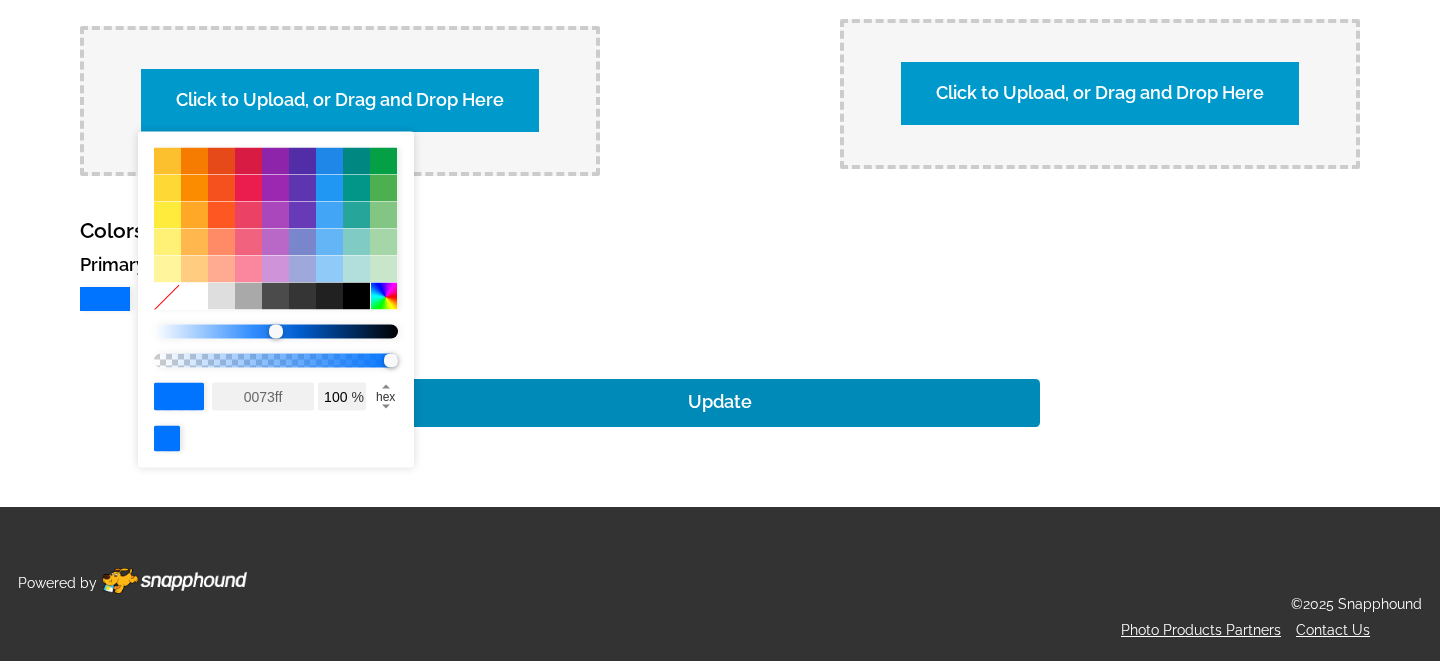 type on "0073ff" 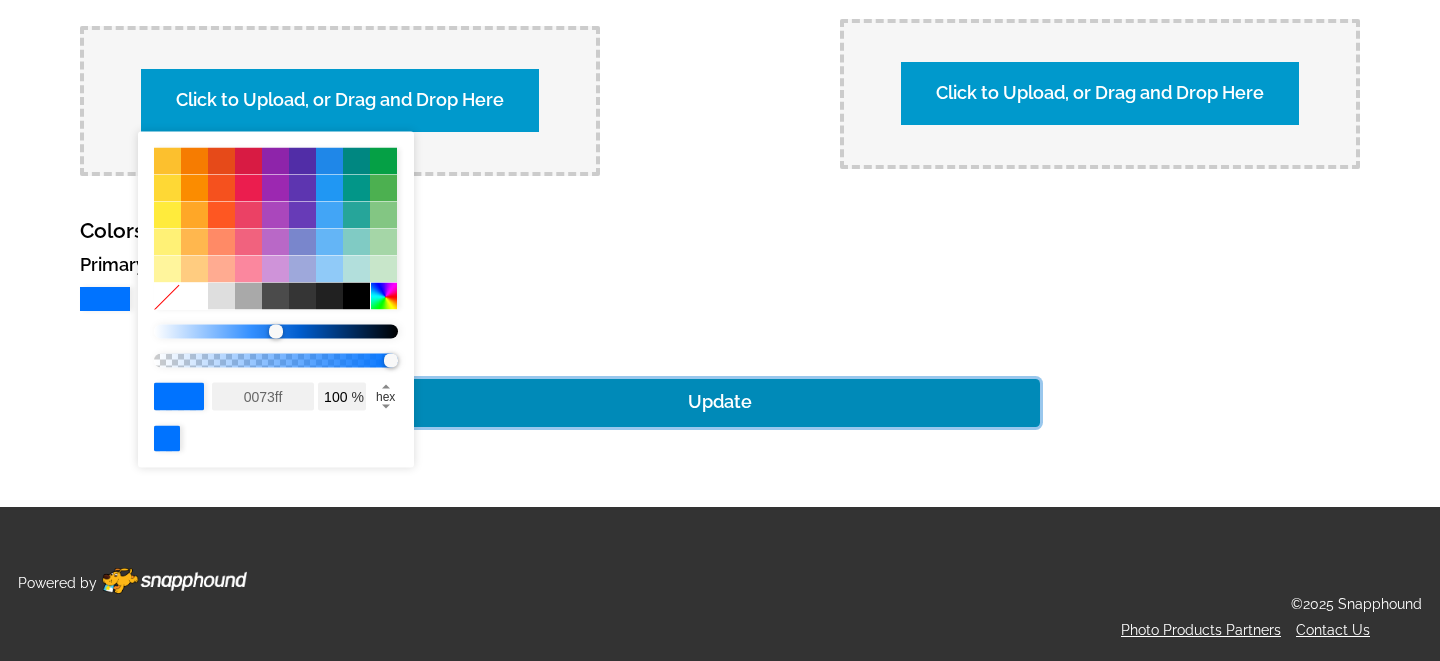 click on "Update" at bounding box center (720, 403) 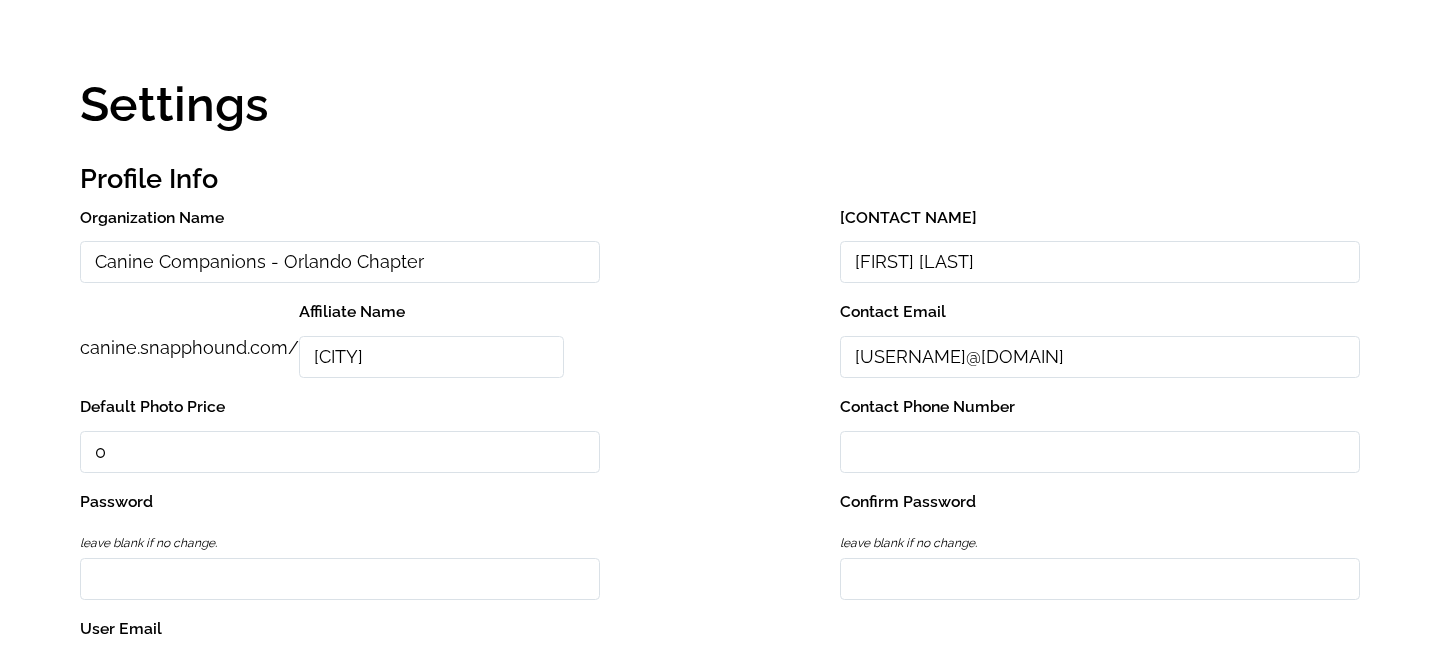 scroll, scrollTop: 0, scrollLeft: 0, axis: both 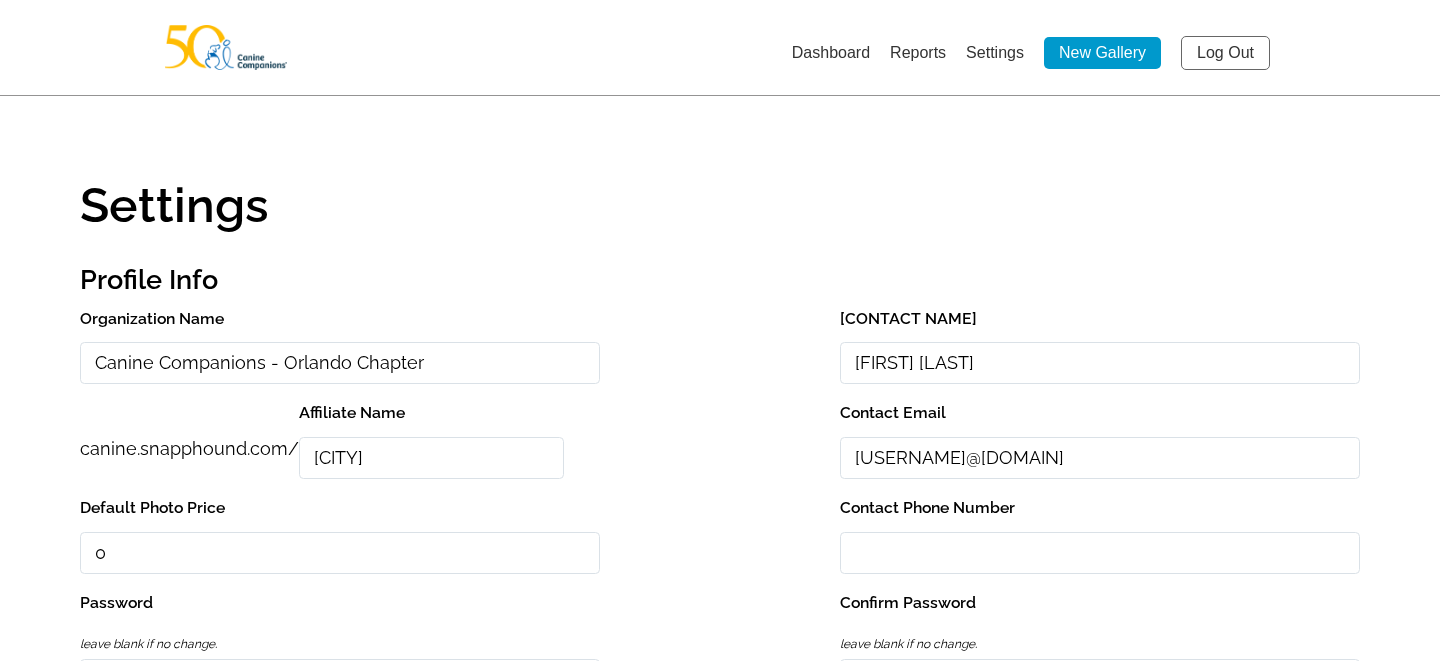 click on "Log Out" at bounding box center [1225, 53] 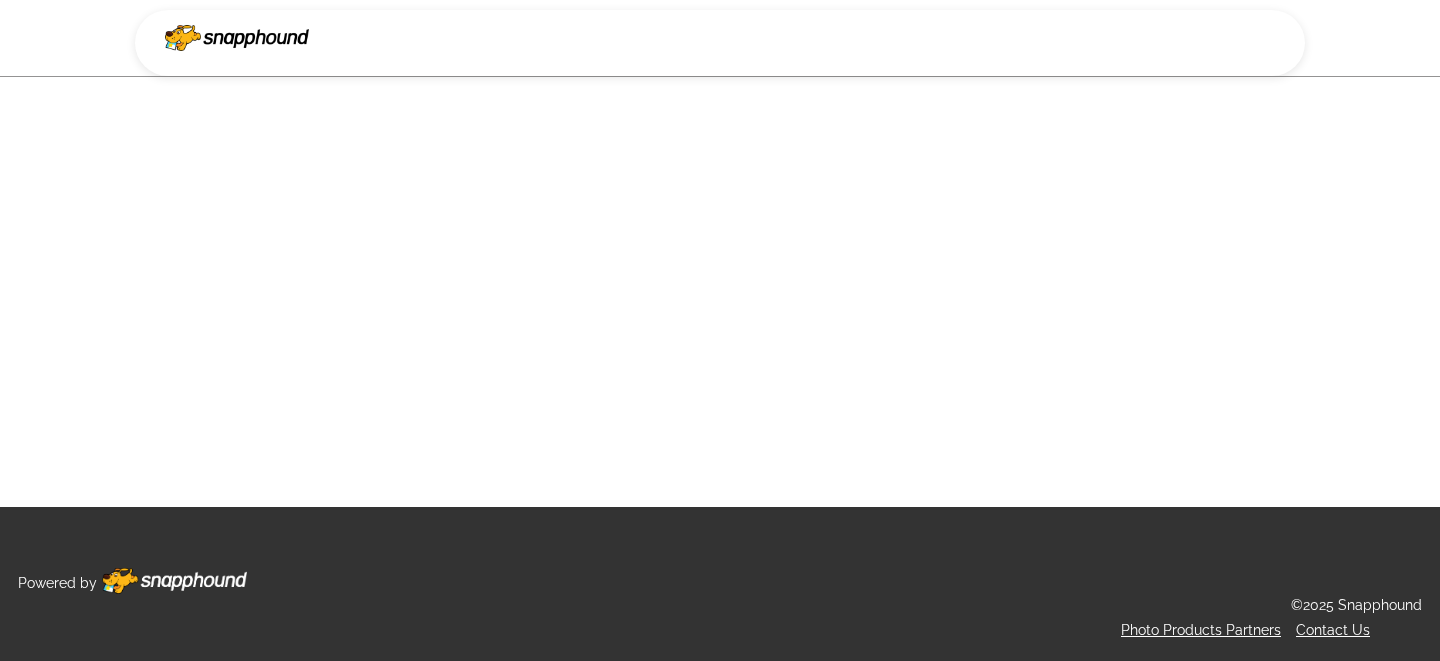 scroll, scrollTop: 0, scrollLeft: 0, axis: both 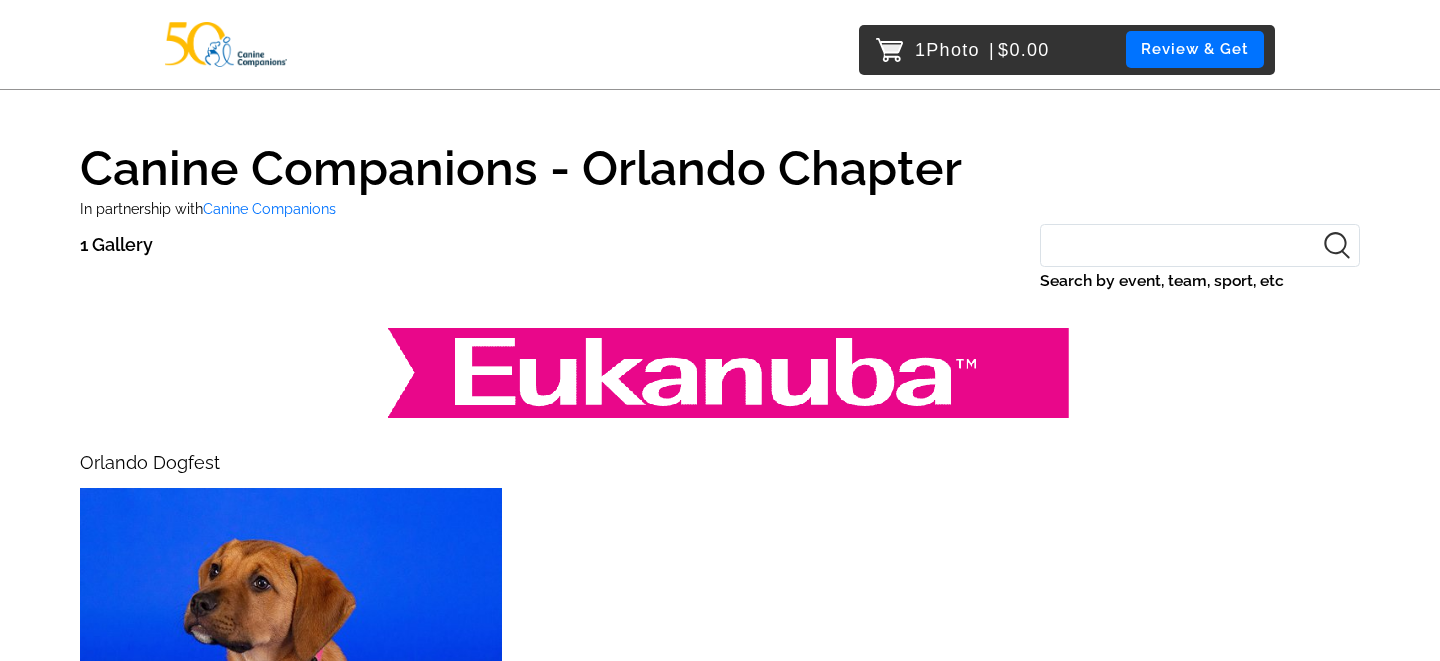 click at bounding box center (291, 739) 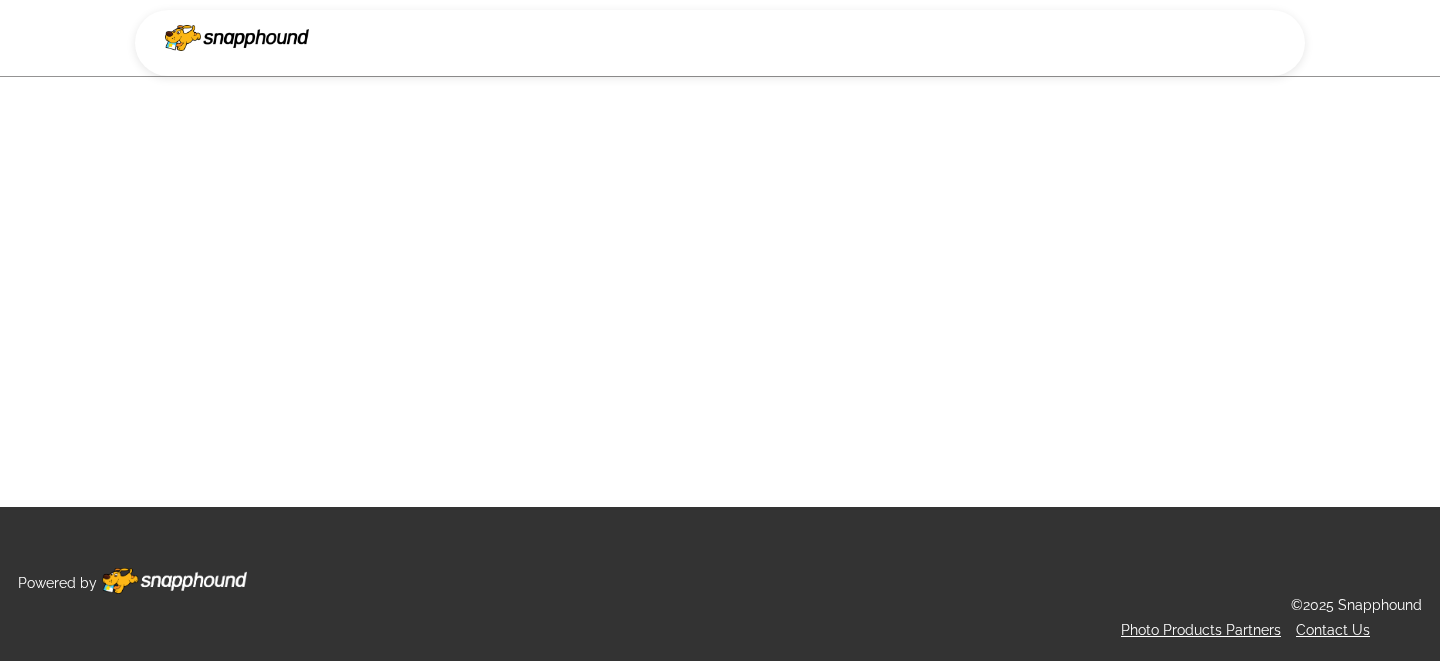 scroll, scrollTop: 0, scrollLeft: 0, axis: both 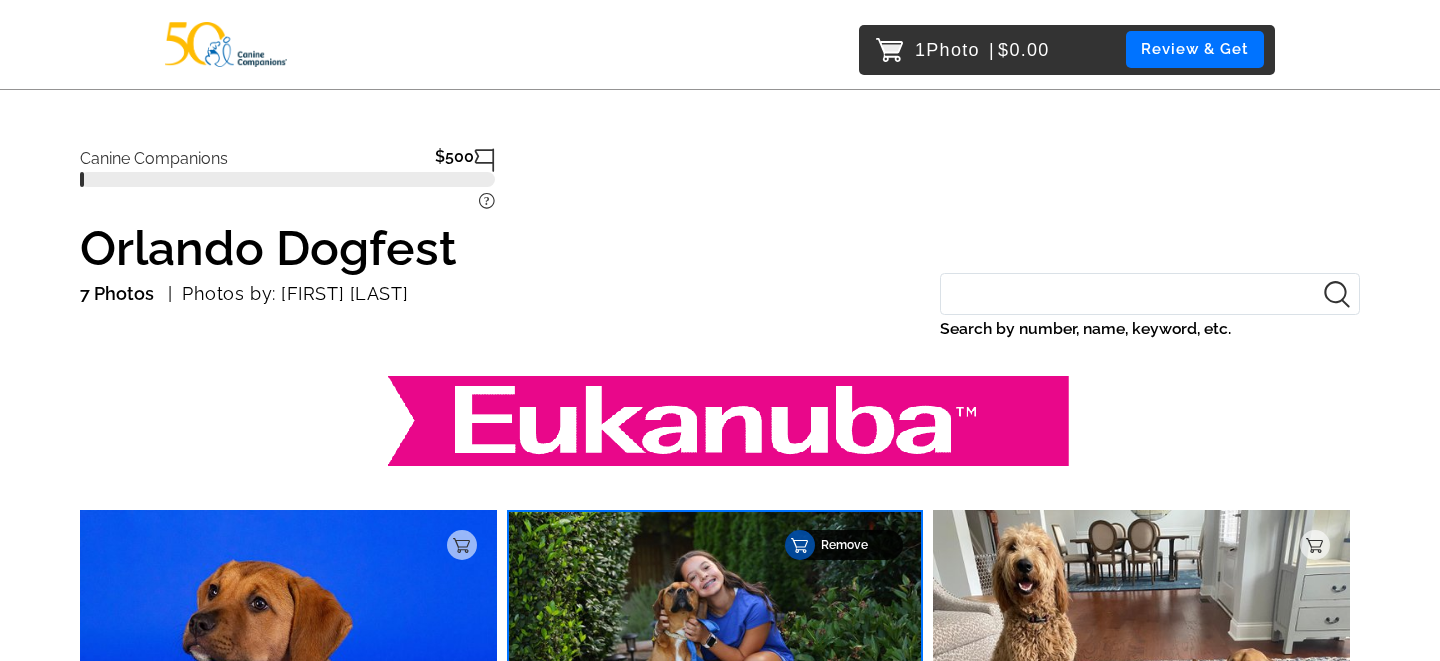 click on "Remove" at bounding box center (856, 545) 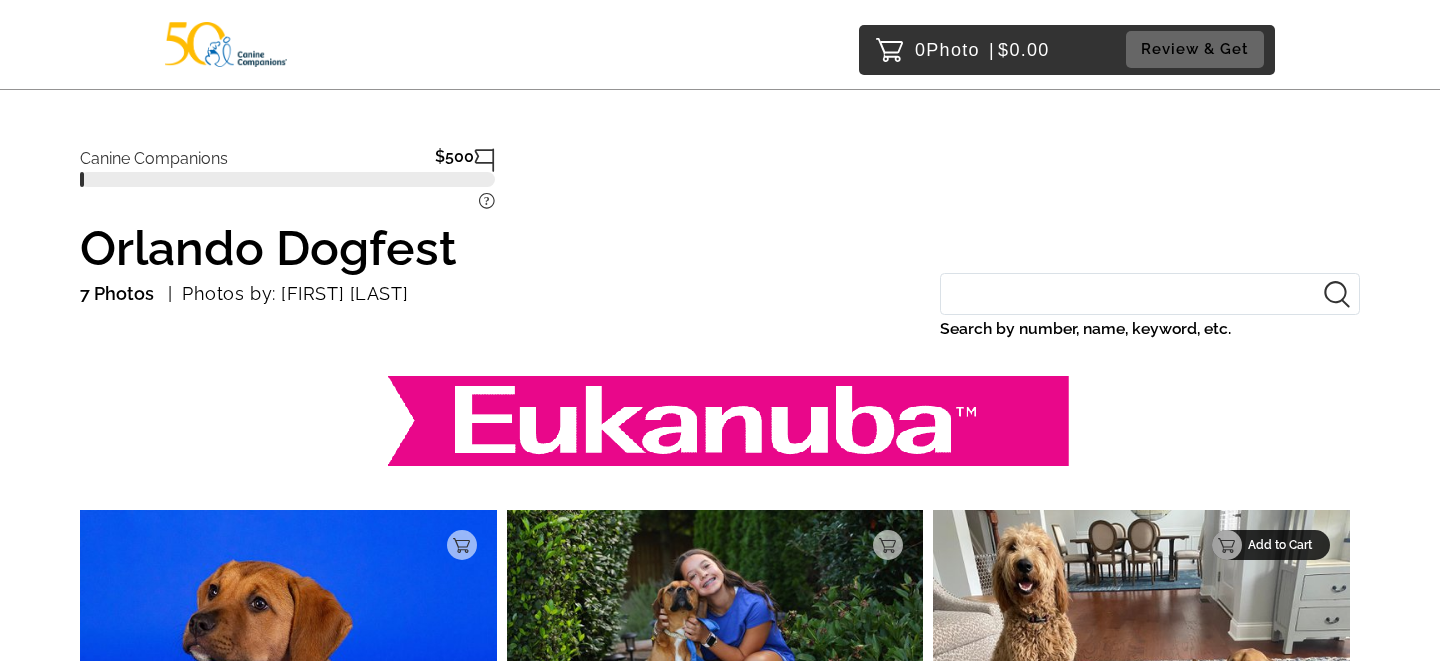 click on "Add to Cart" at bounding box center [1283, 545] 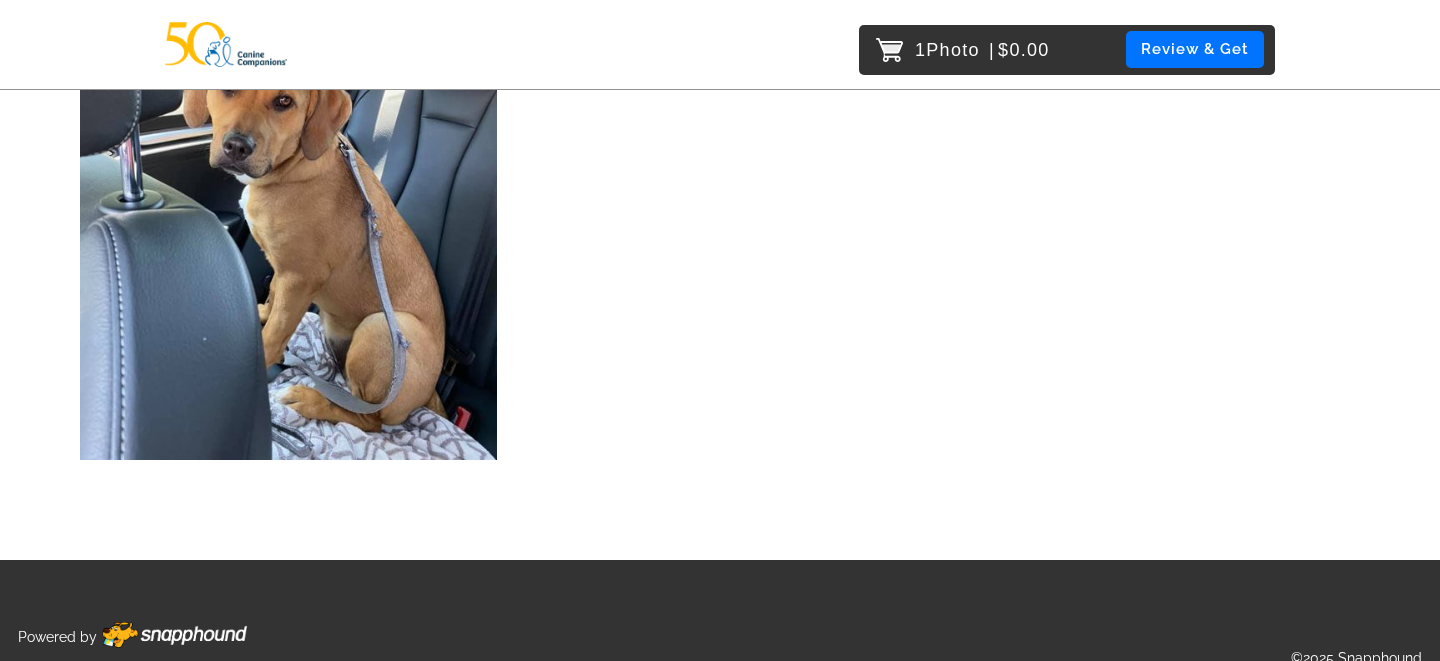 scroll, scrollTop: 1778, scrollLeft: 0, axis: vertical 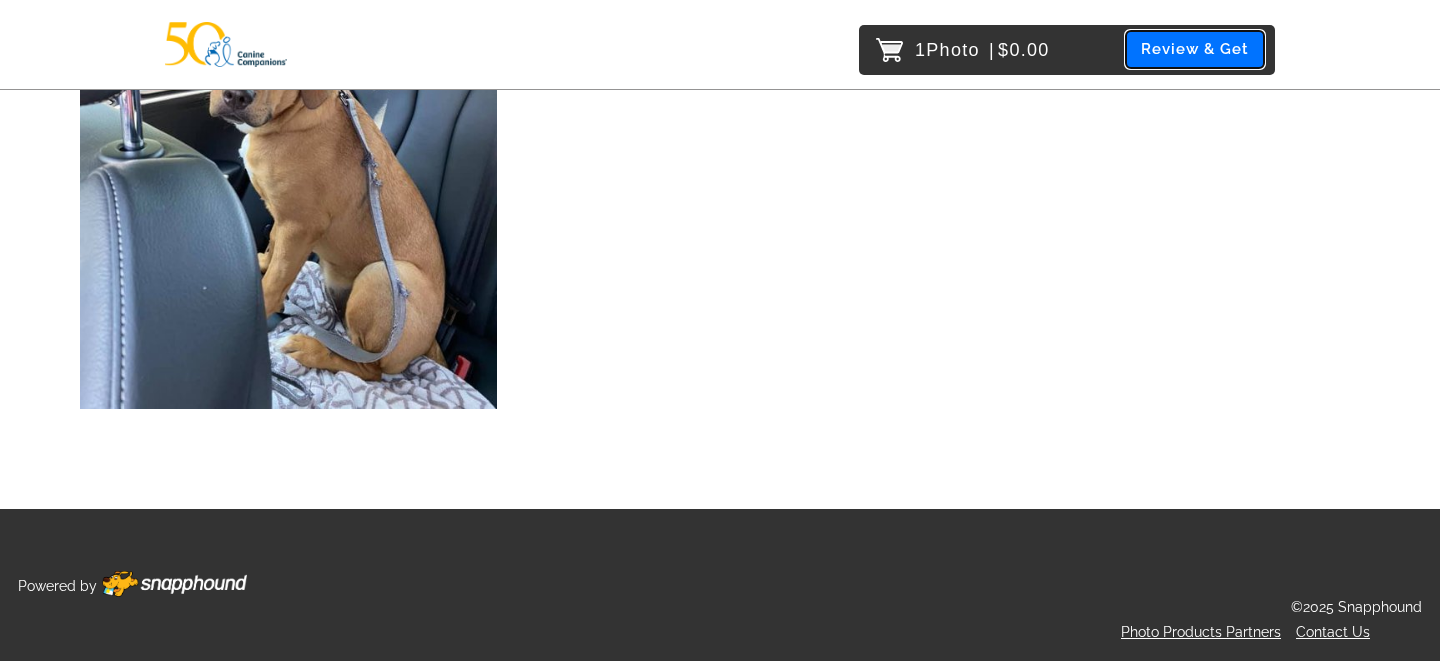 click on "Review & Get" at bounding box center (1195, 49) 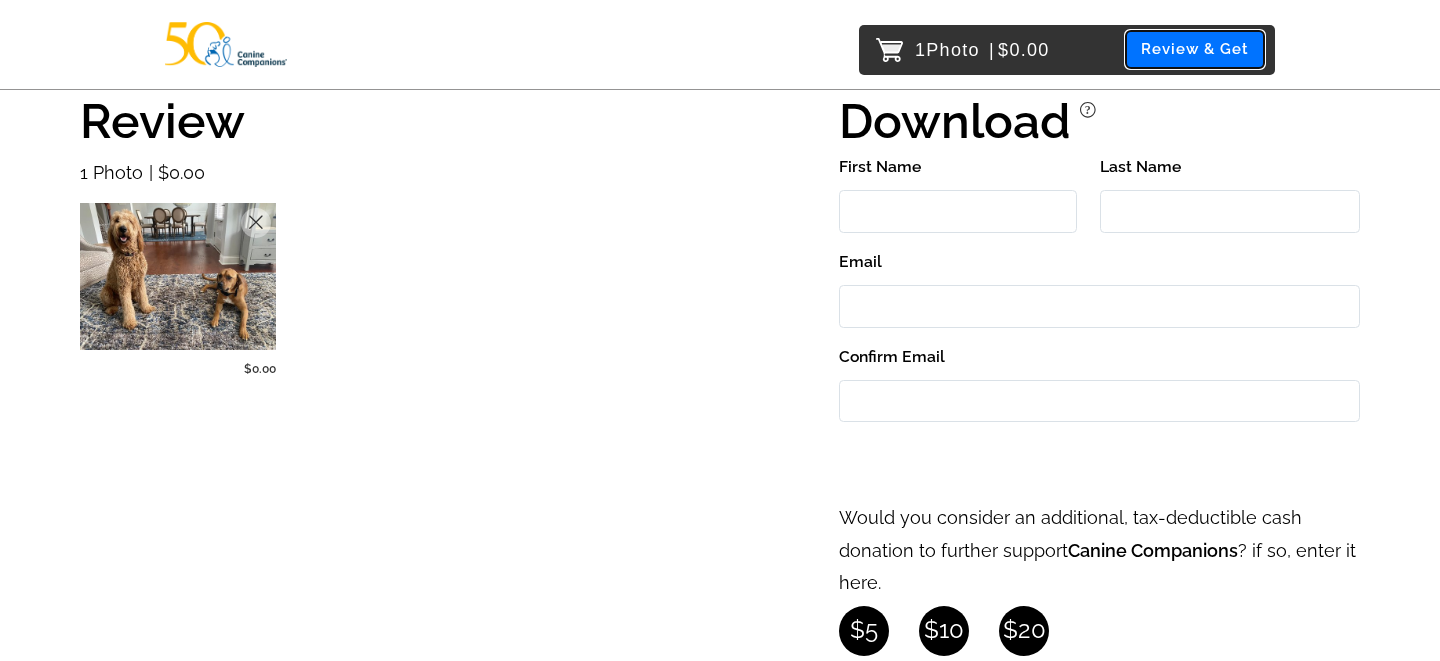 scroll, scrollTop: 0, scrollLeft: 0, axis: both 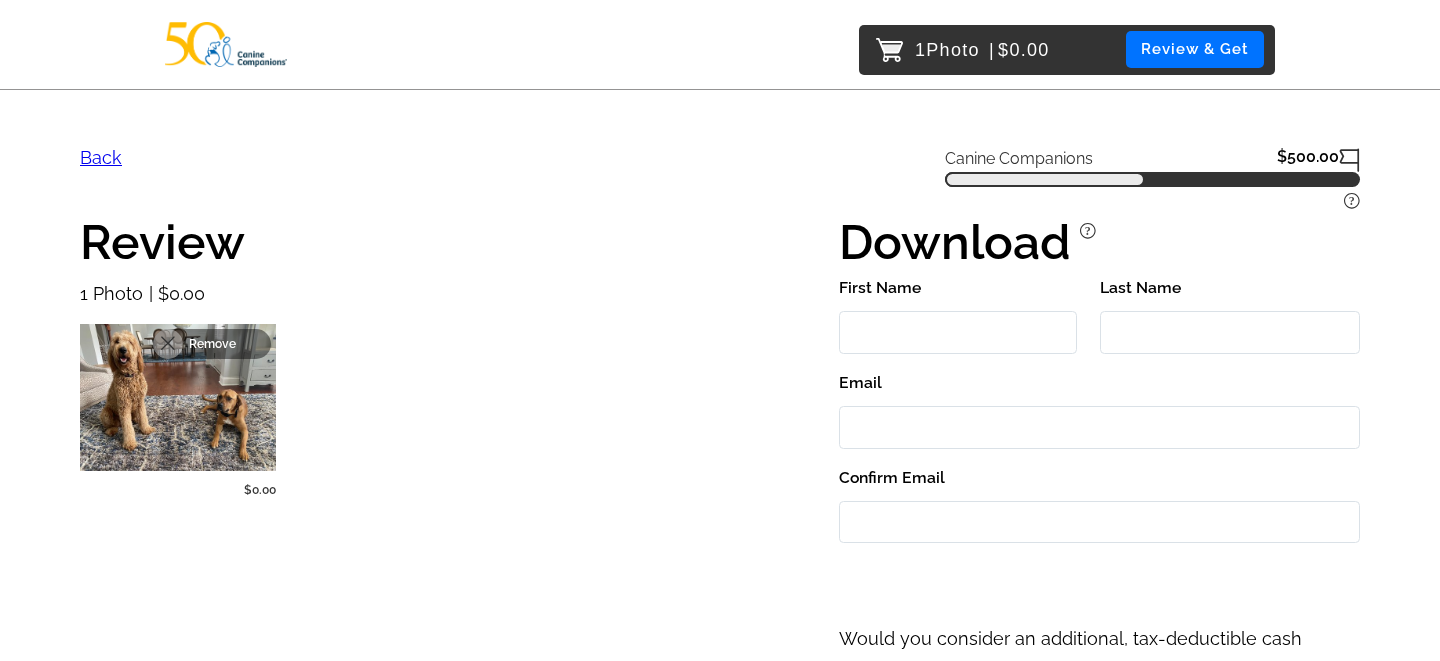 click on "Remove" at bounding box center [224, 344] 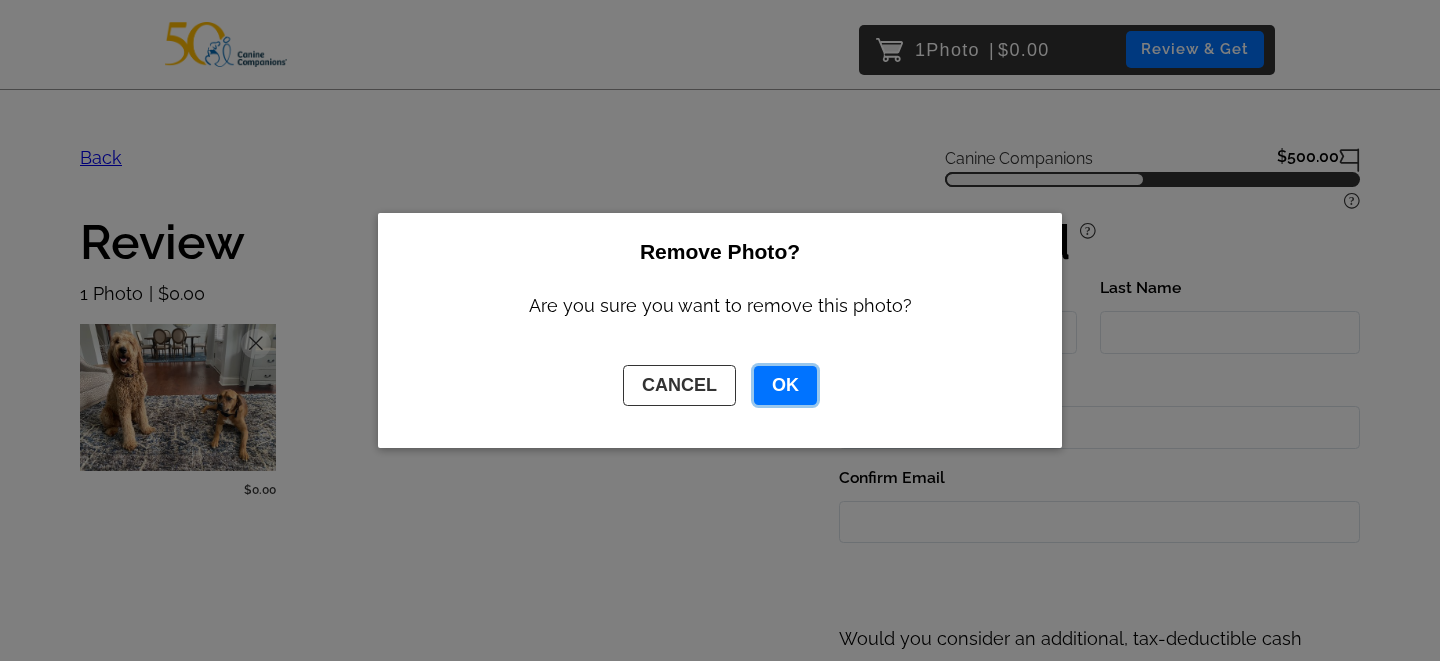click on "OK" 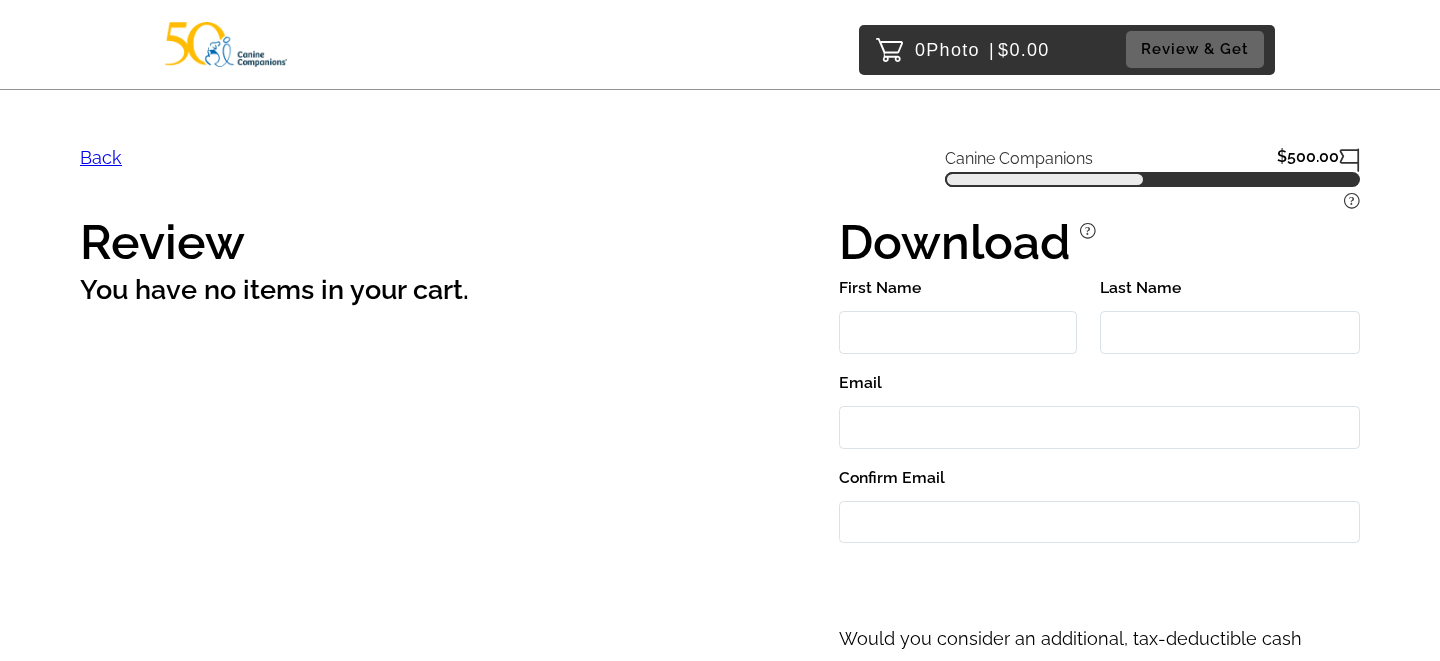 click on "Back" at bounding box center (101, 157) 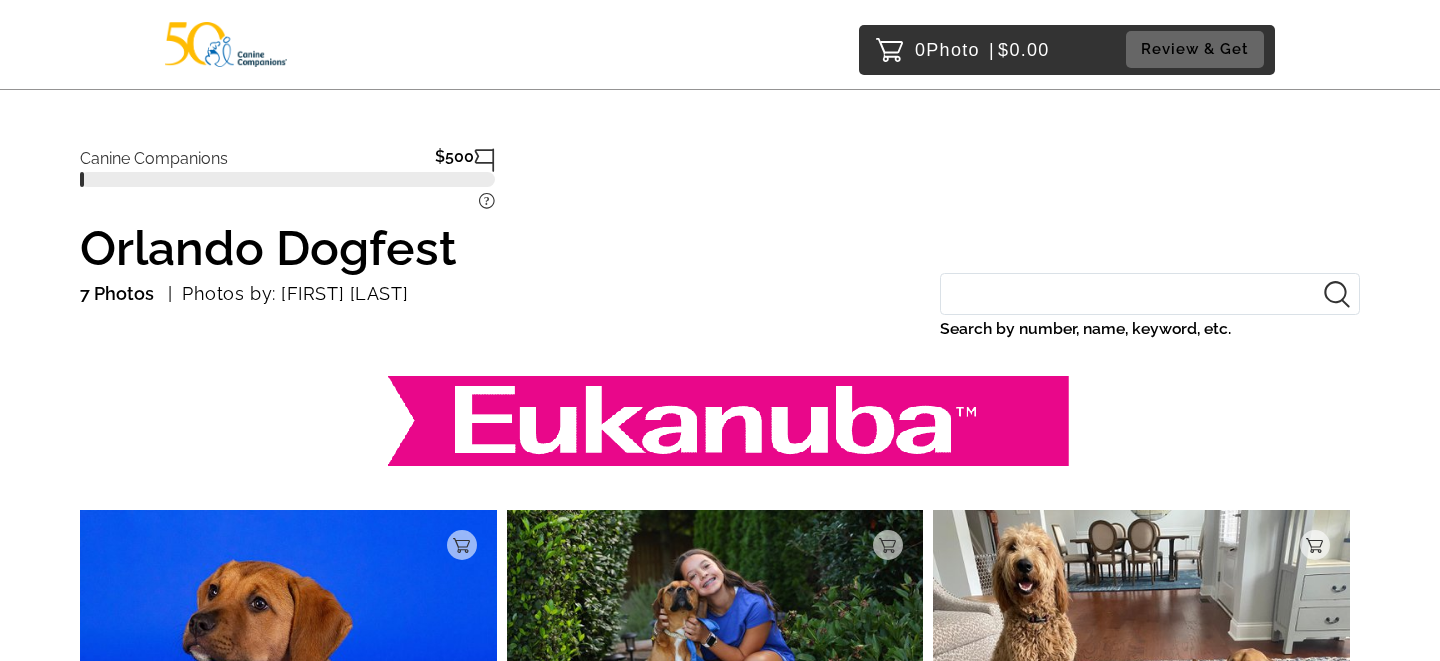 scroll, scrollTop: 209, scrollLeft: 0, axis: vertical 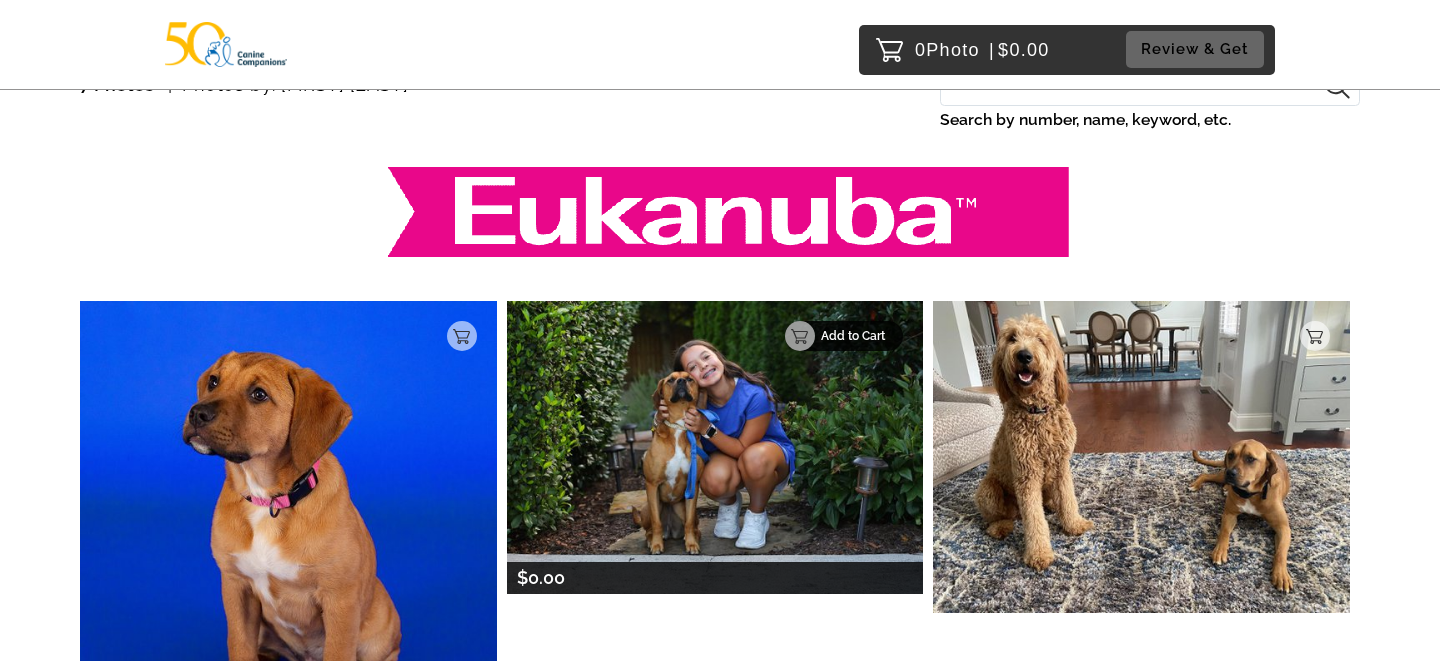 click on "Add to Cart" at bounding box center (856, 336) 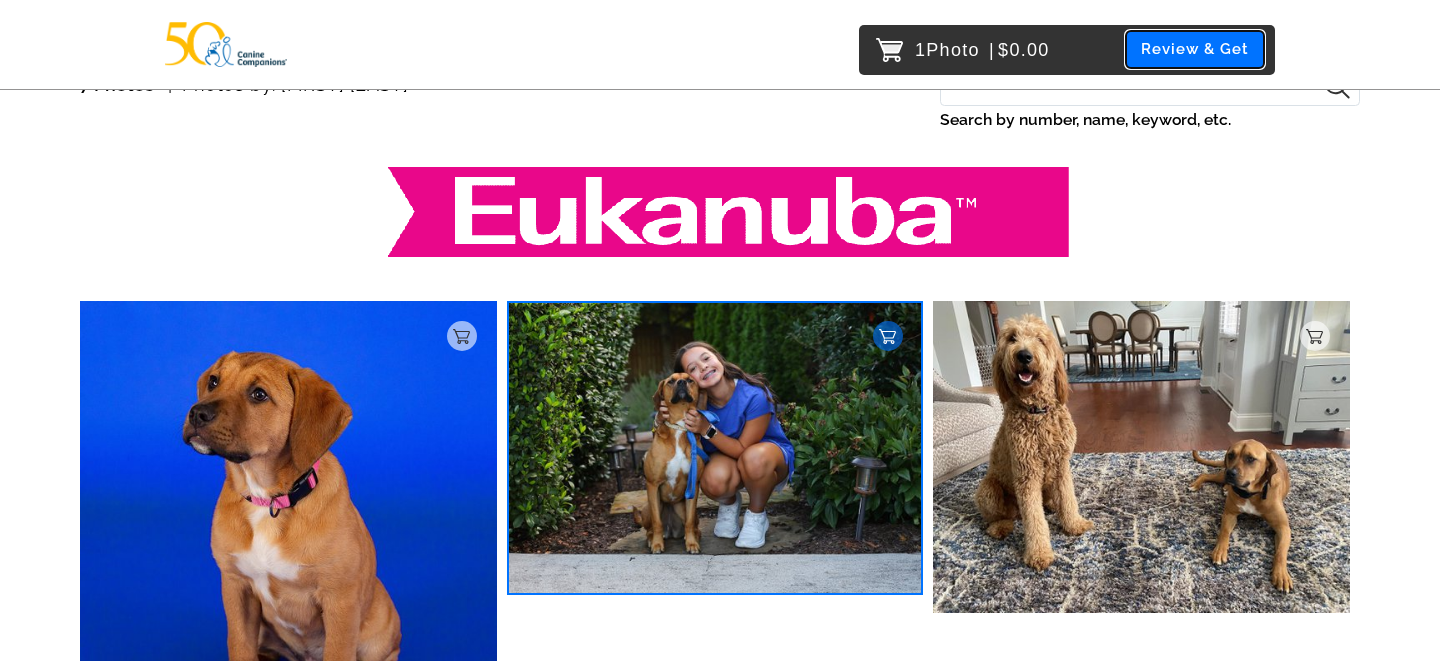 click on "Review & Get" at bounding box center [1195, 49] 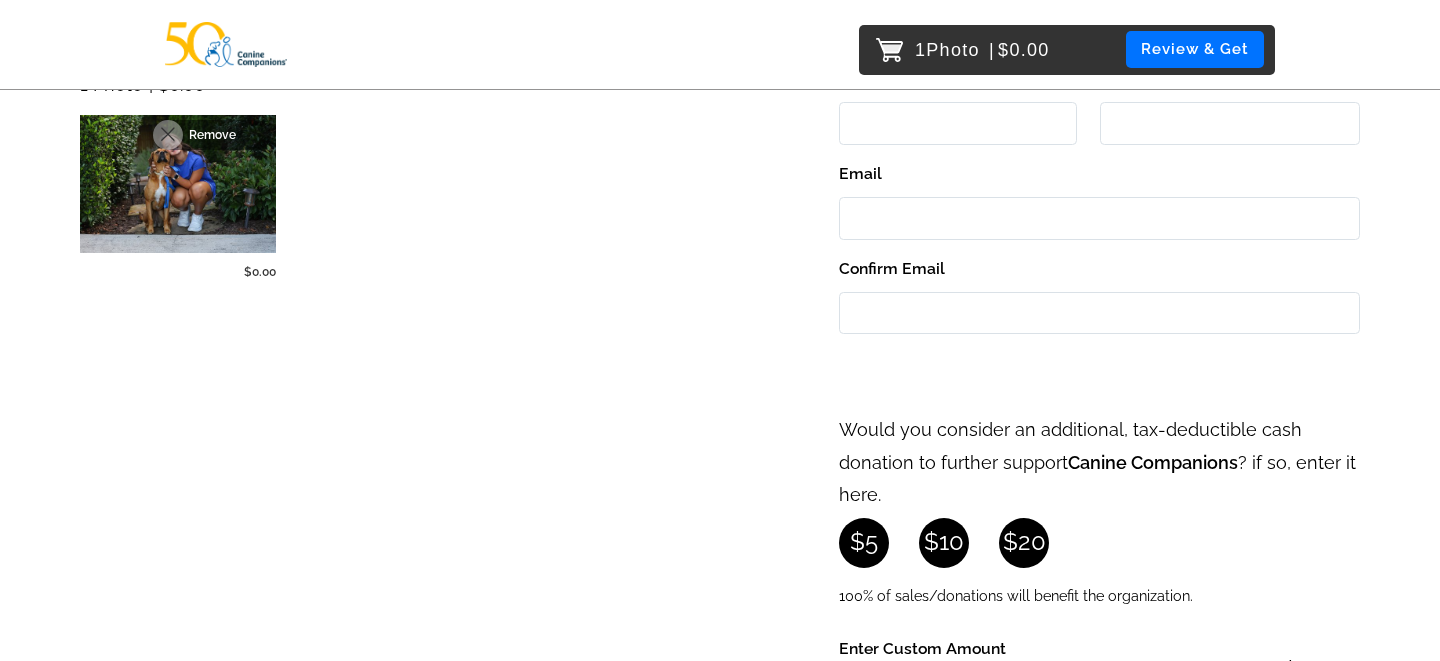 click on "Remove" at bounding box center [224, 135] 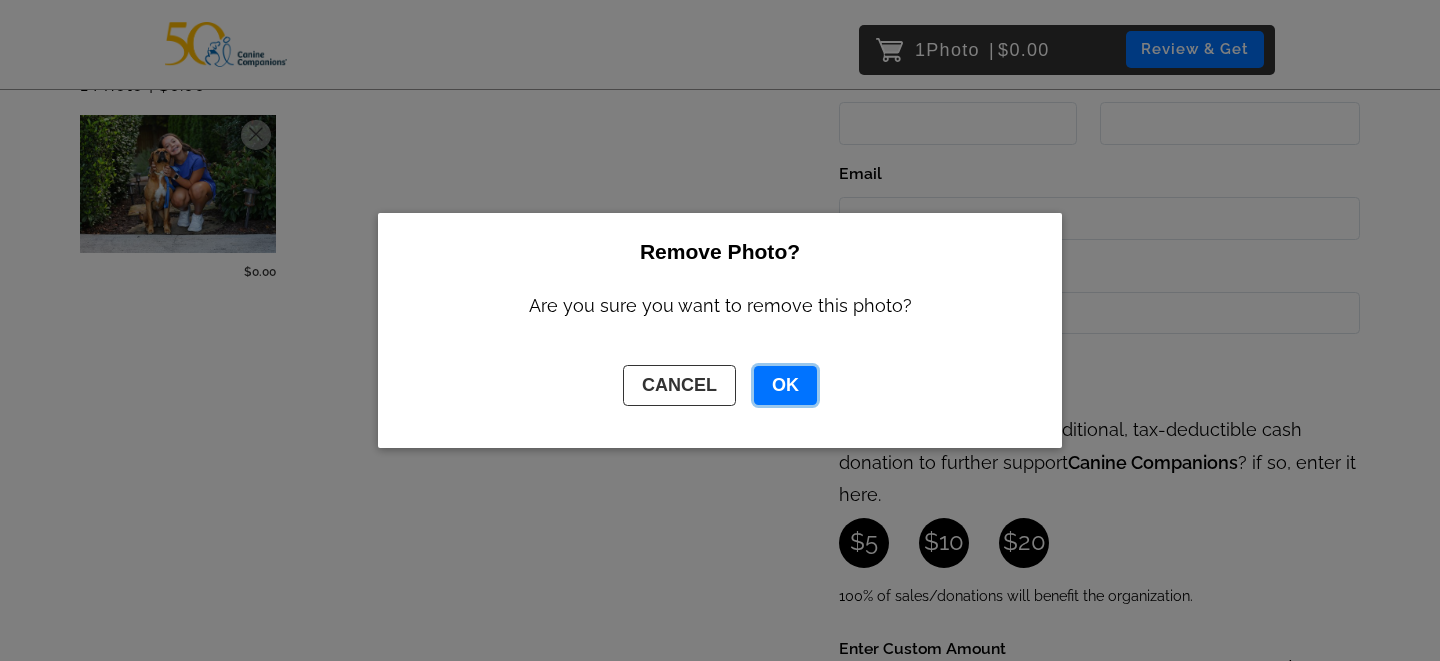 click on "OK" 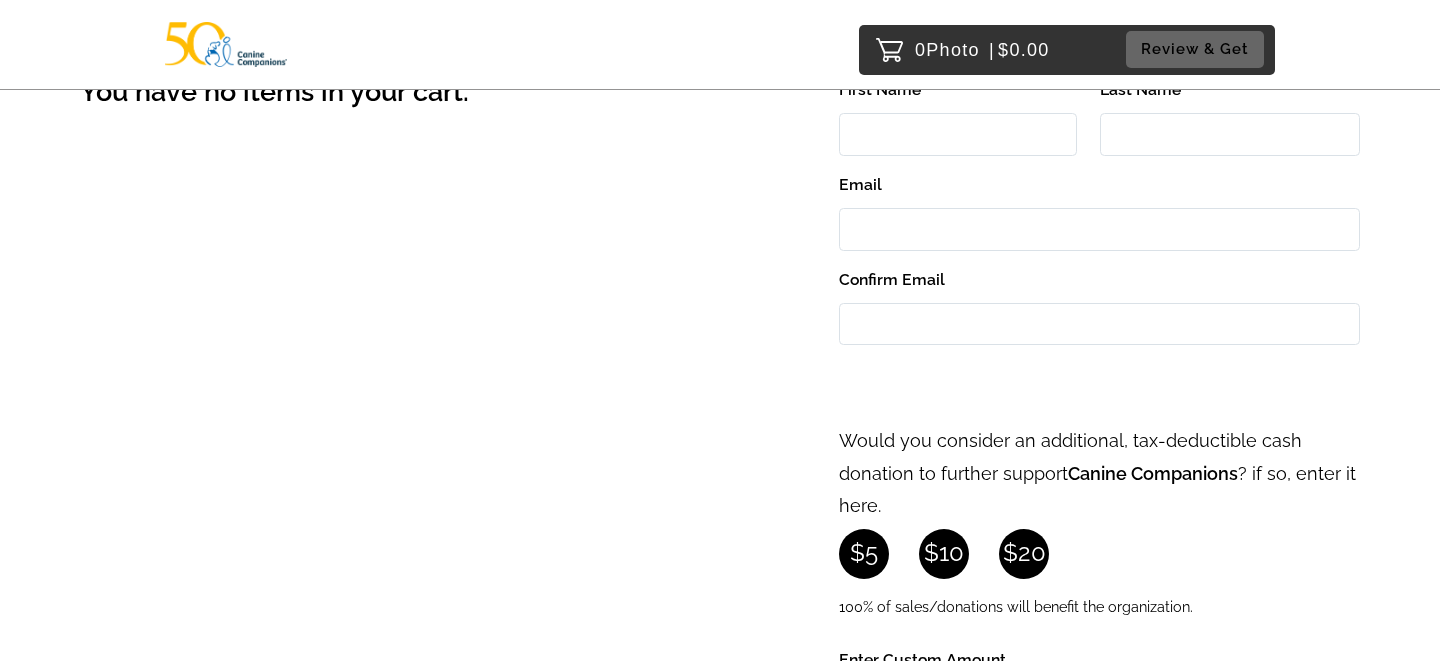 scroll, scrollTop: 0, scrollLeft: 0, axis: both 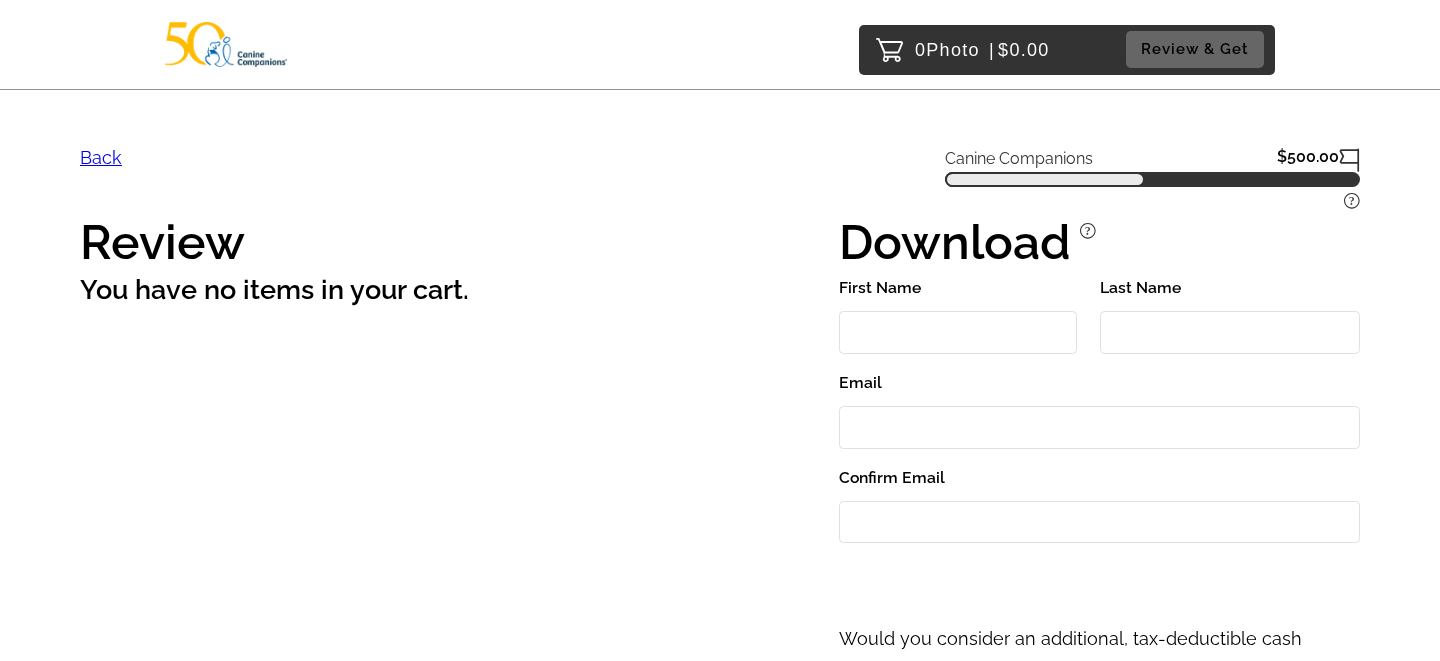 click on "Back" at bounding box center [101, 157] 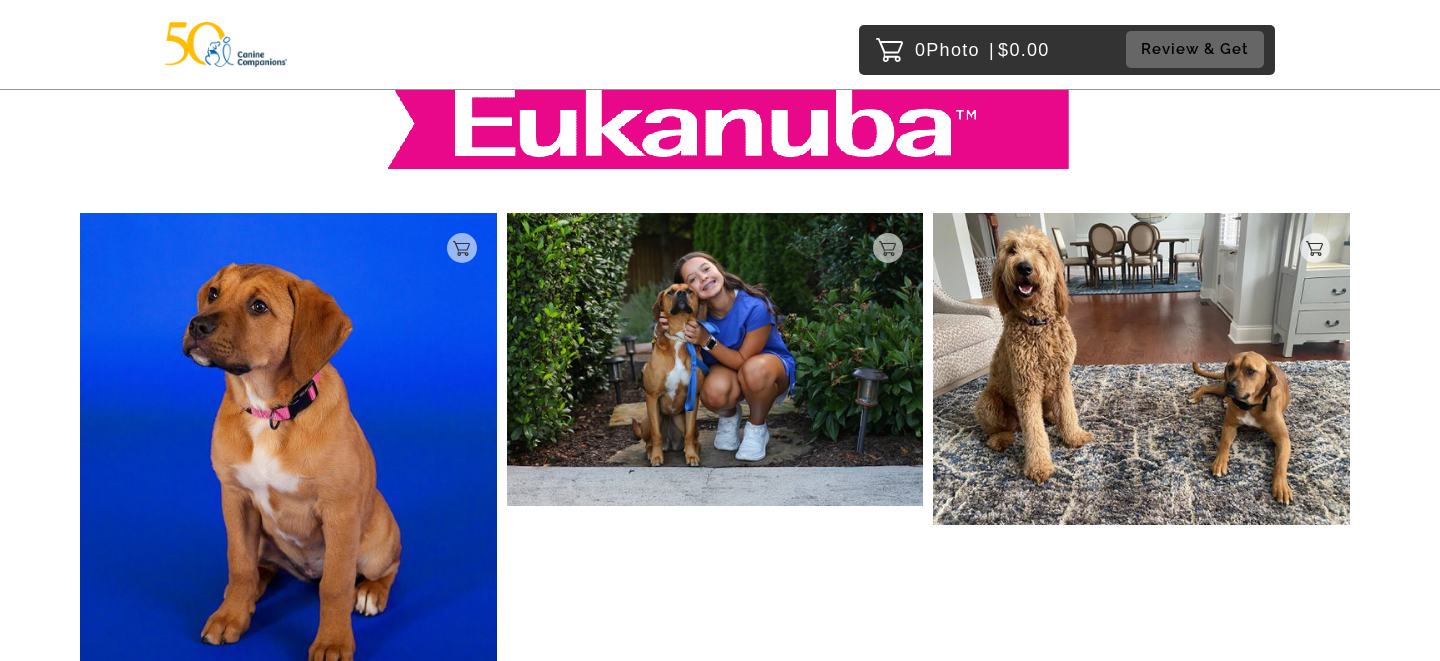 scroll, scrollTop: 315, scrollLeft: 0, axis: vertical 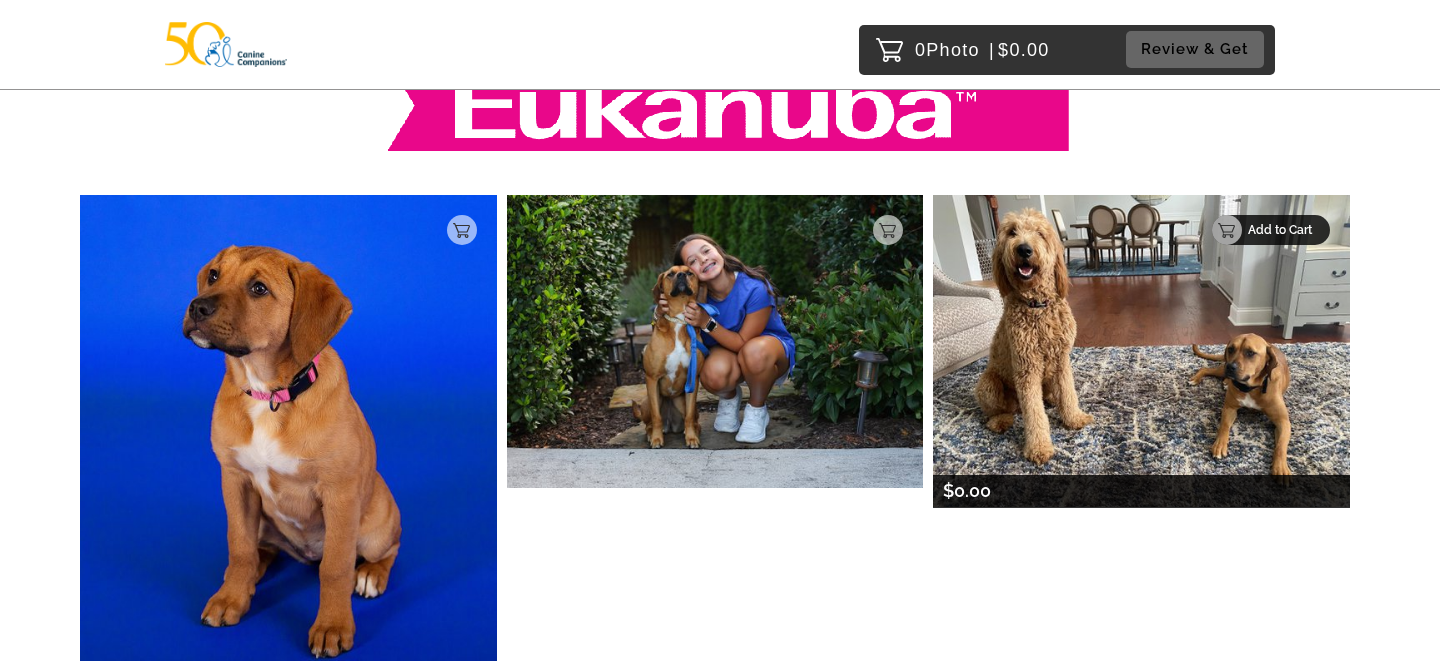 click on "Add to Cart" at bounding box center [1283, 230] 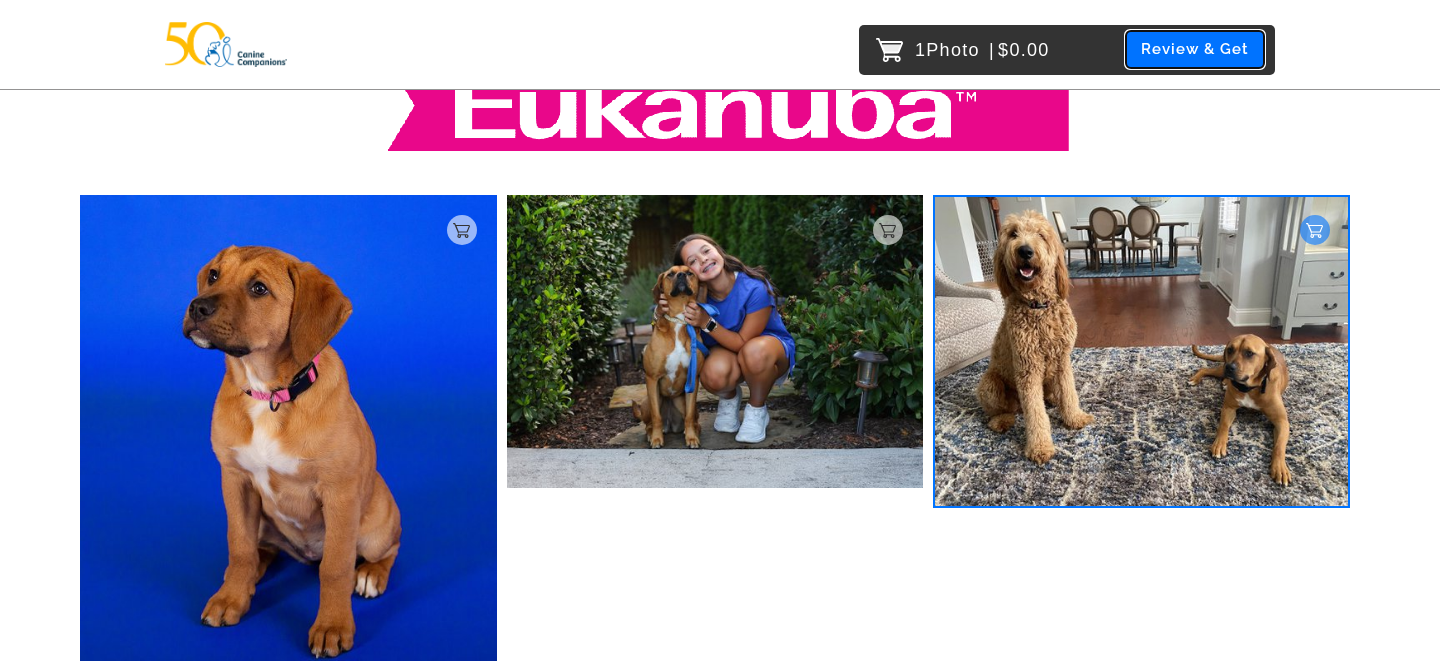 click on "Review & Get" at bounding box center (1195, 49) 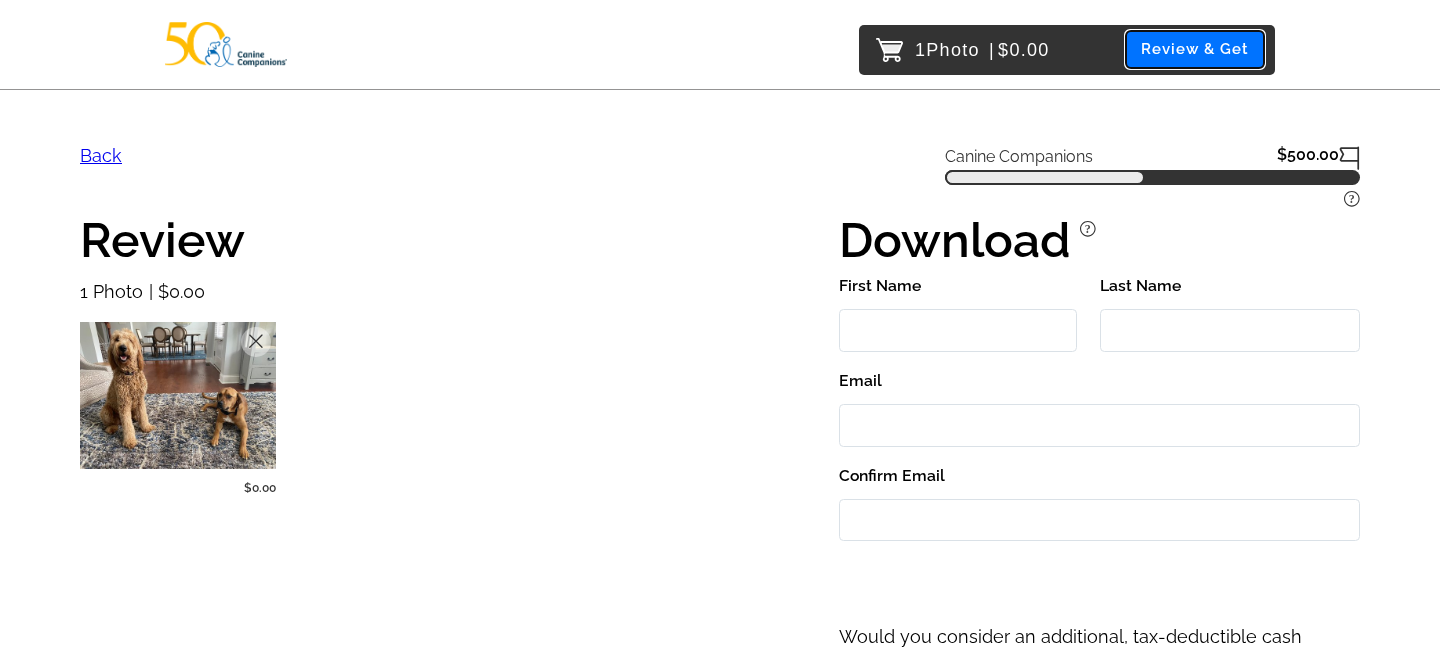 scroll, scrollTop: 1, scrollLeft: 0, axis: vertical 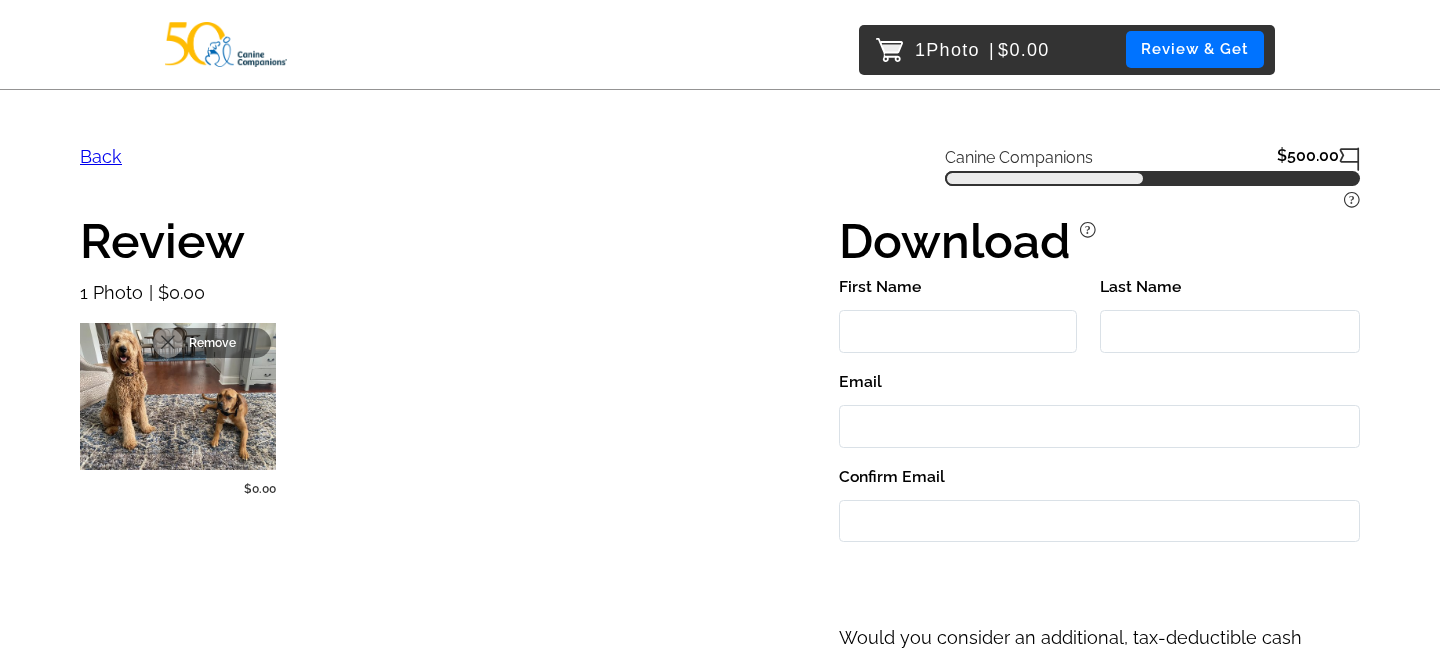click on "Remove" at bounding box center [212, 343] 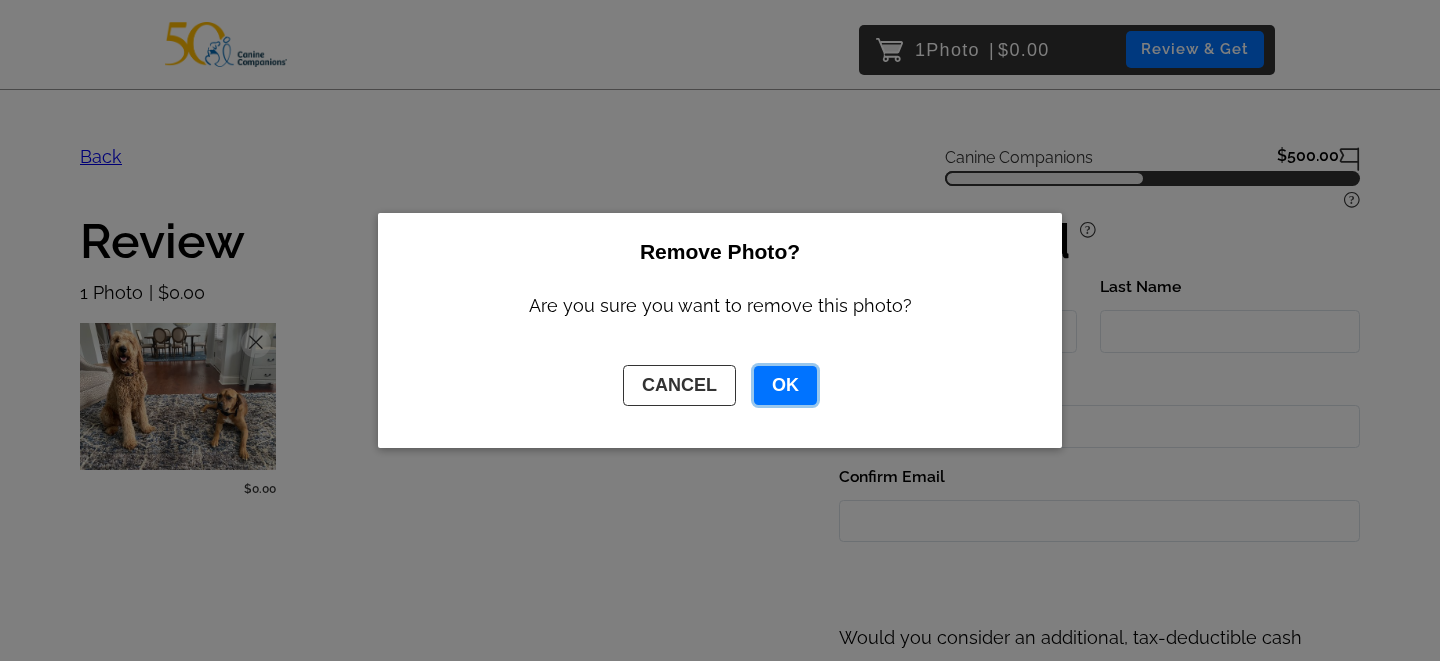 click on "OK" 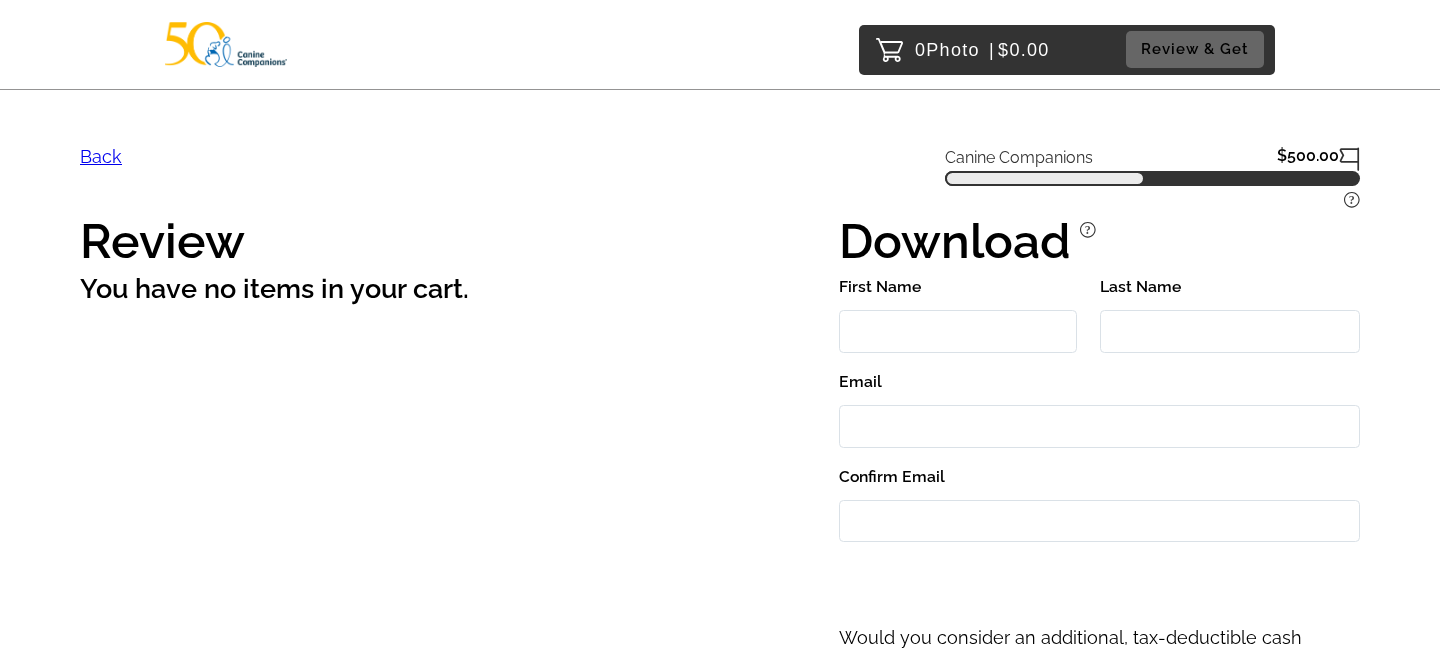 click on "Back" at bounding box center (101, 156) 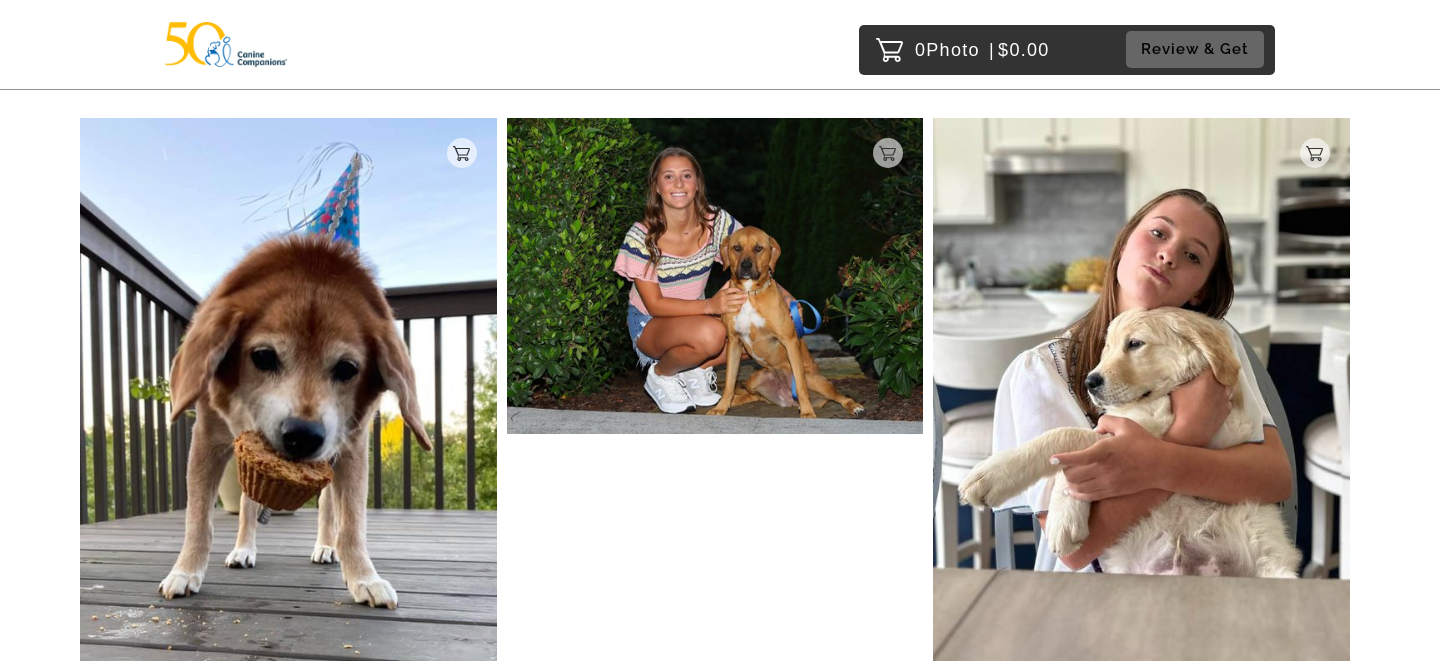 scroll, scrollTop: 921, scrollLeft: 0, axis: vertical 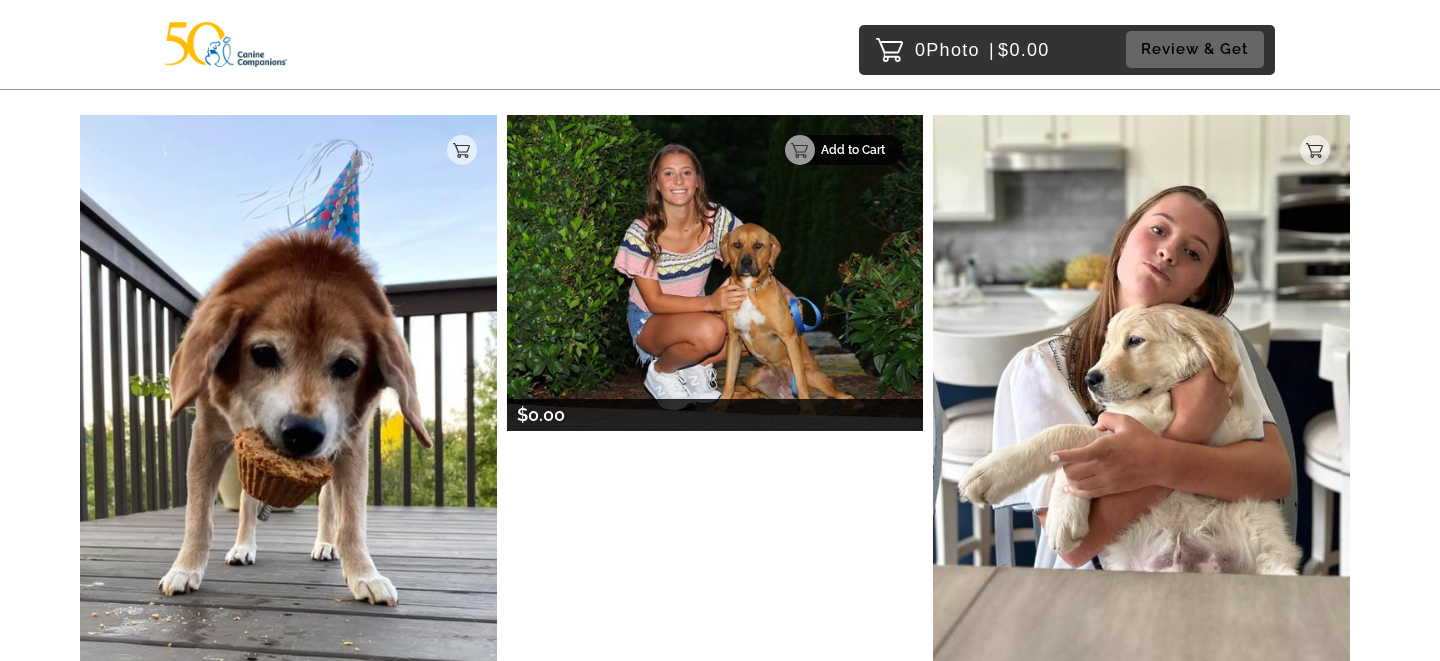 click on "Add to Cart" at bounding box center [856, 150] 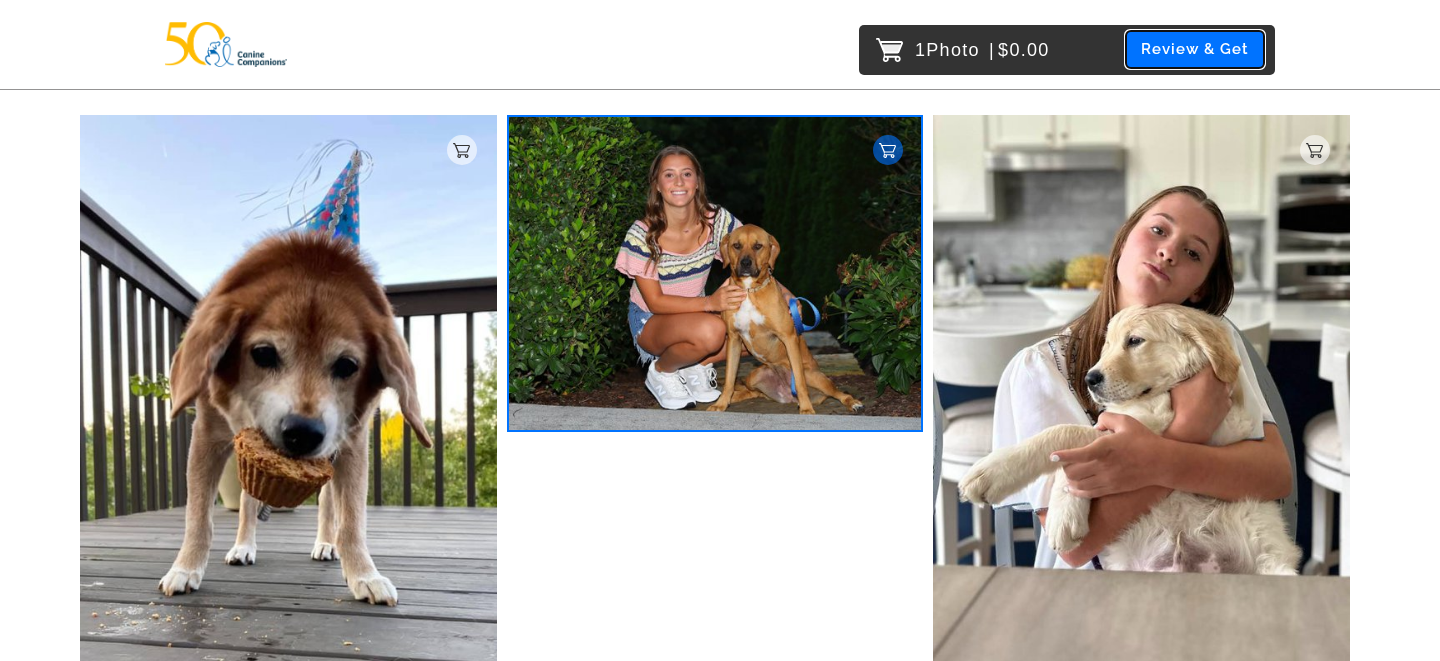 click on "Review & Get" at bounding box center [1195, 49] 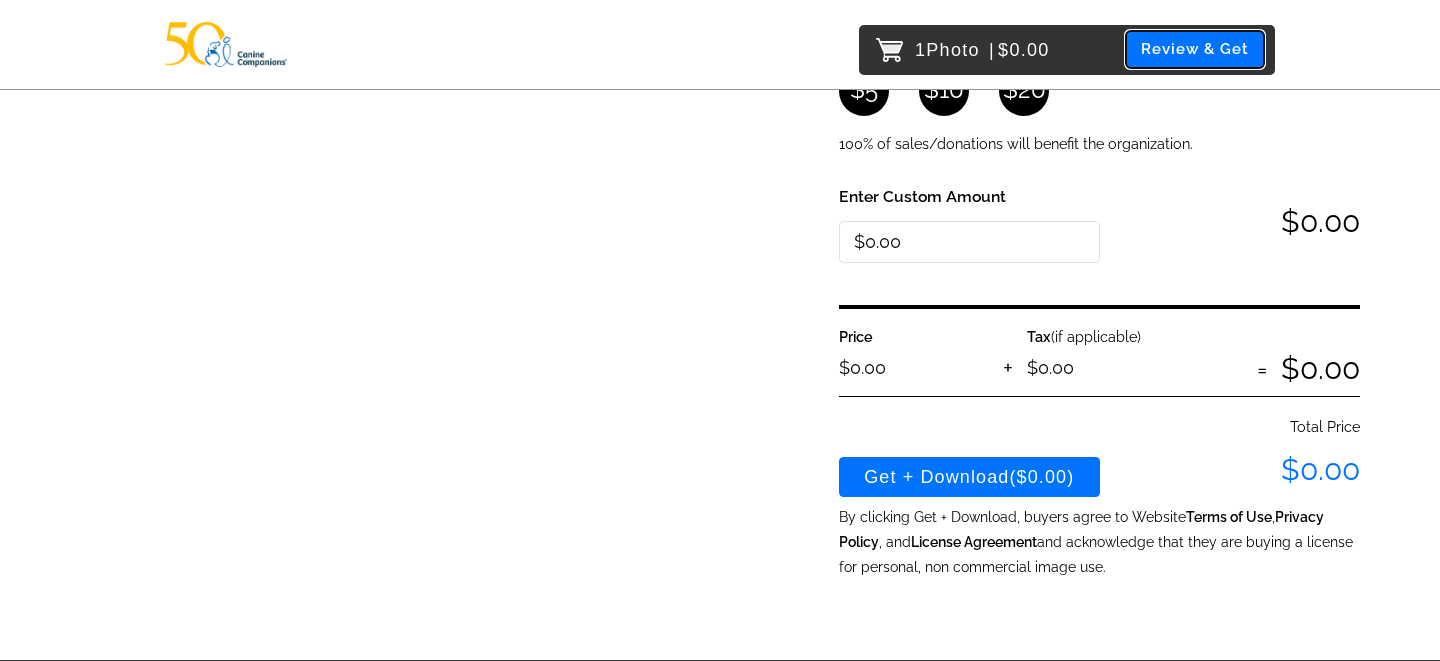 scroll, scrollTop: 0, scrollLeft: 0, axis: both 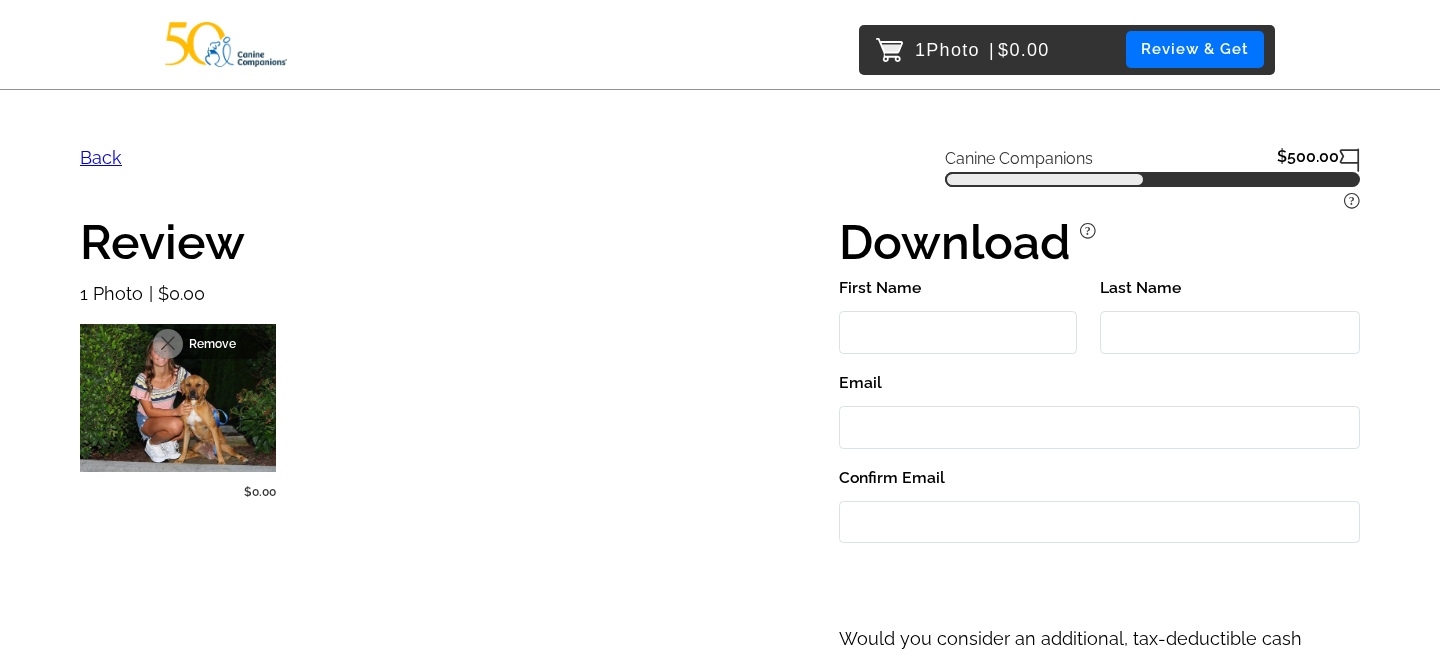 click on "Remove" at bounding box center [224, 344] 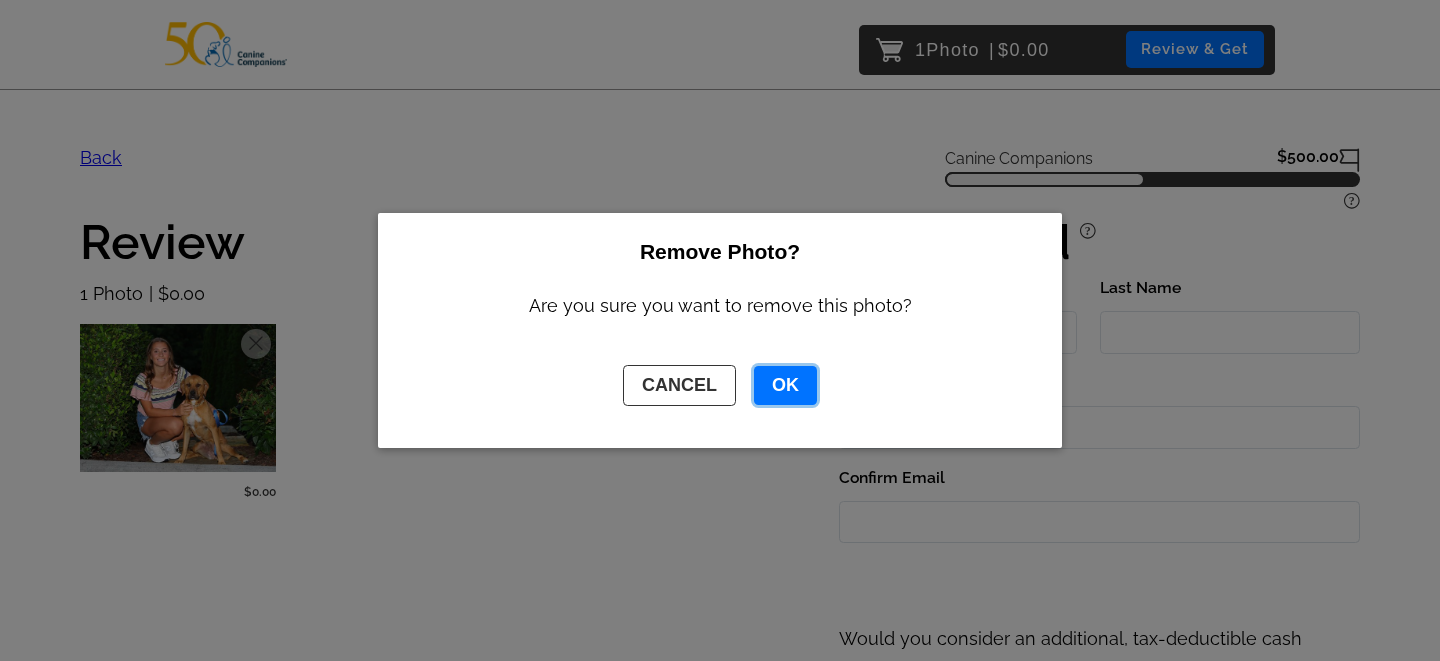 click on "OK" 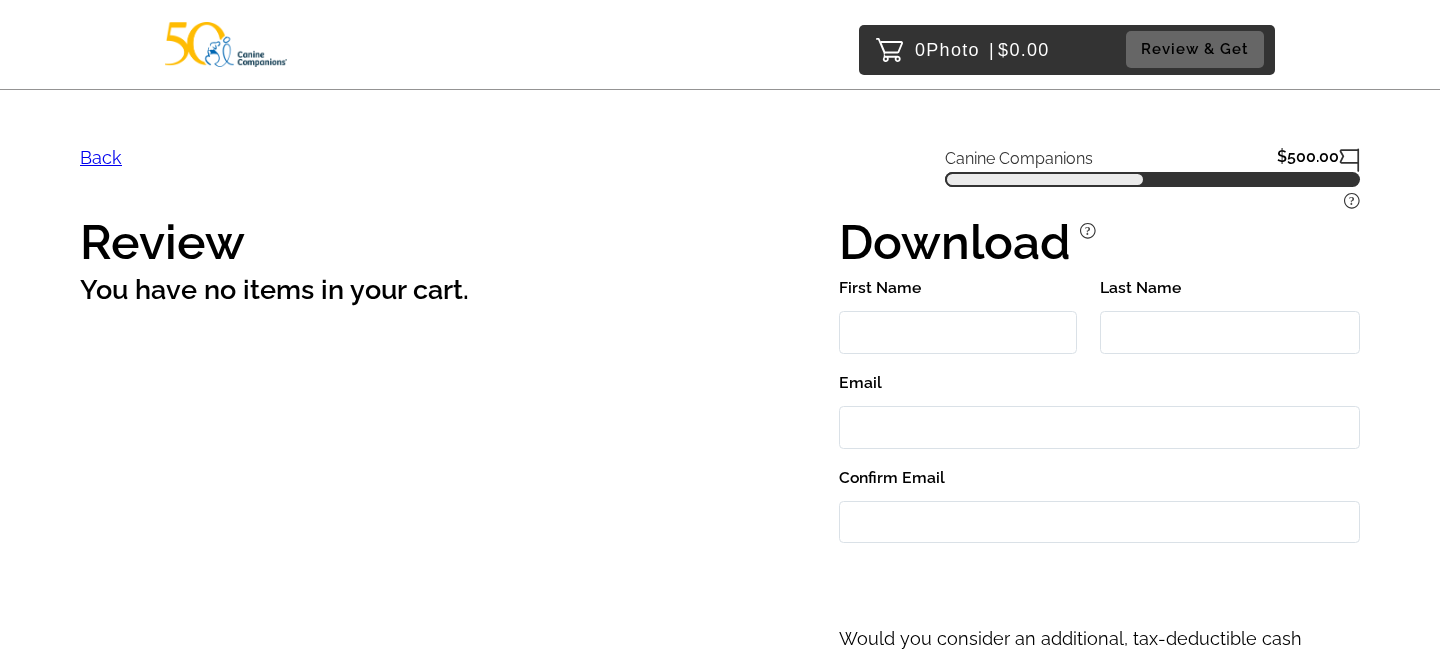click on "Back" at bounding box center (101, 157) 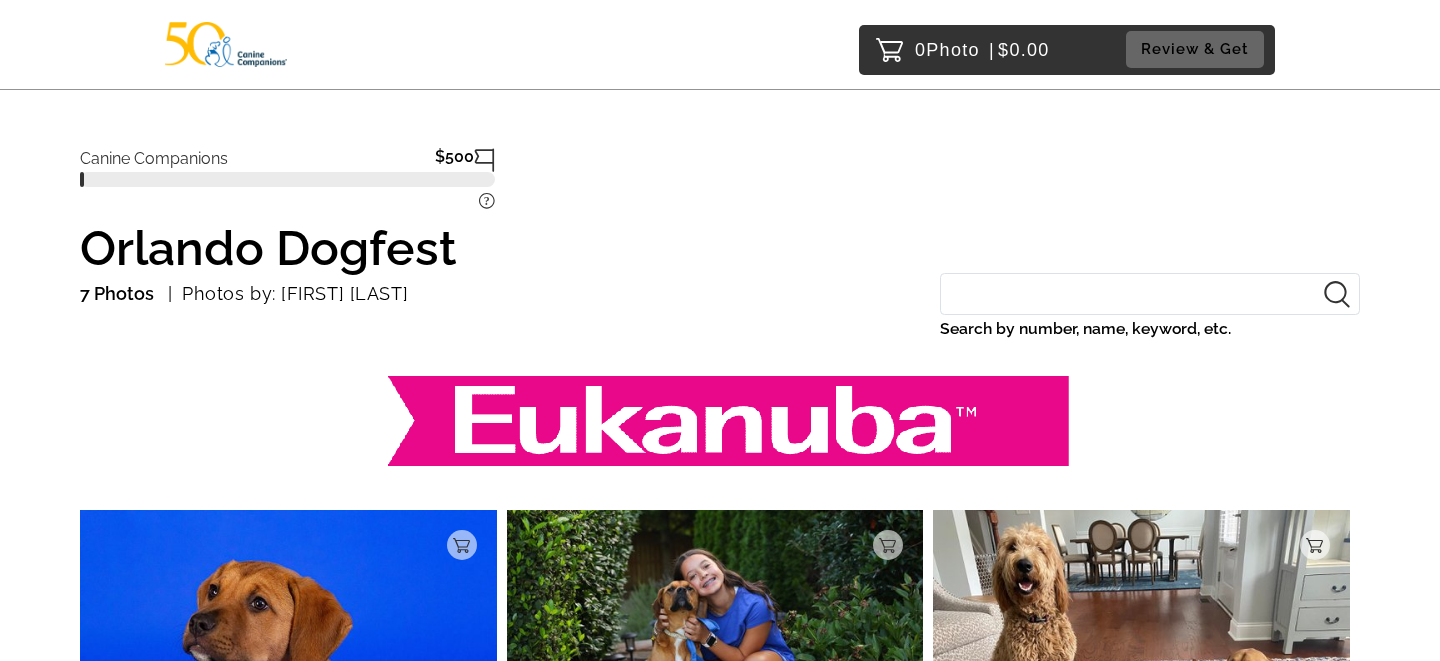scroll, scrollTop: 195, scrollLeft: 0, axis: vertical 